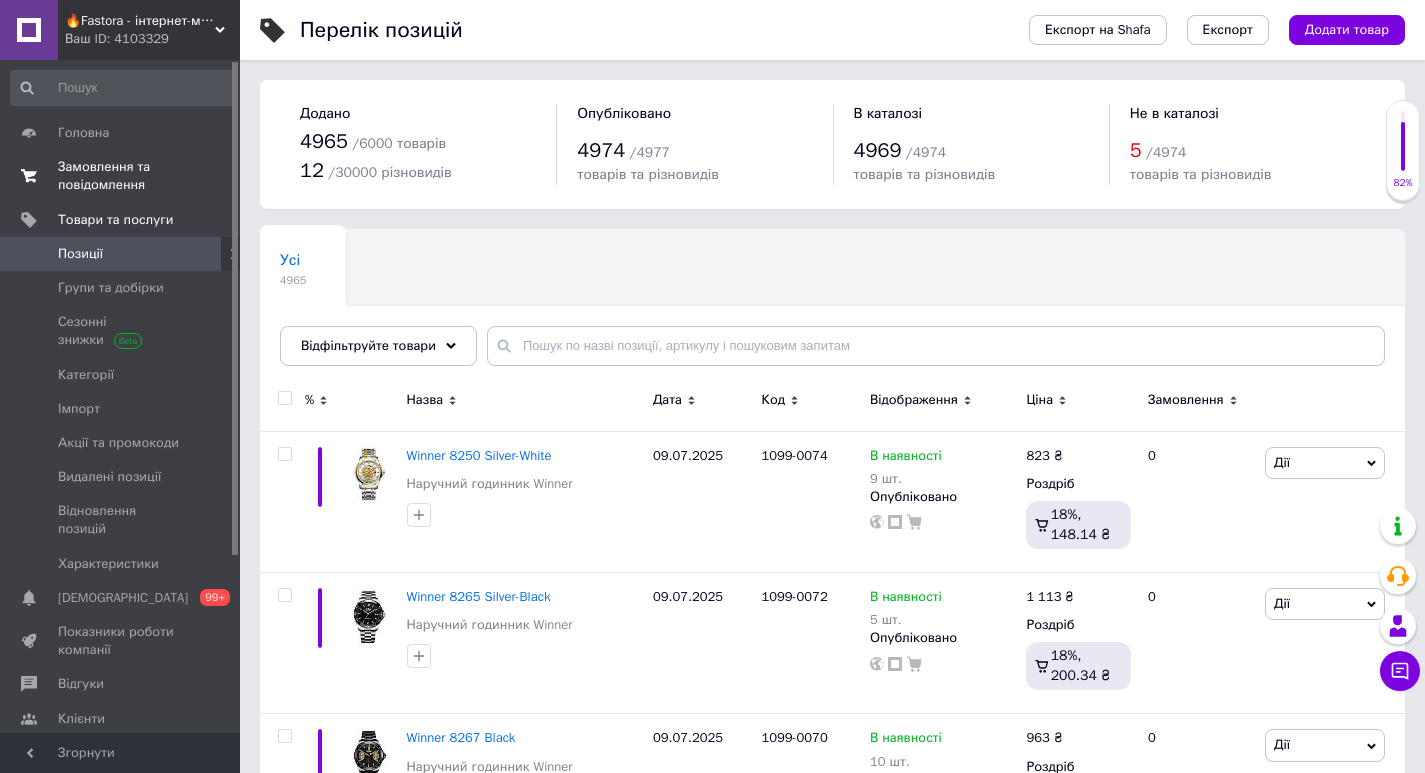 scroll, scrollTop: 0, scrollLeft: 0, axis: both 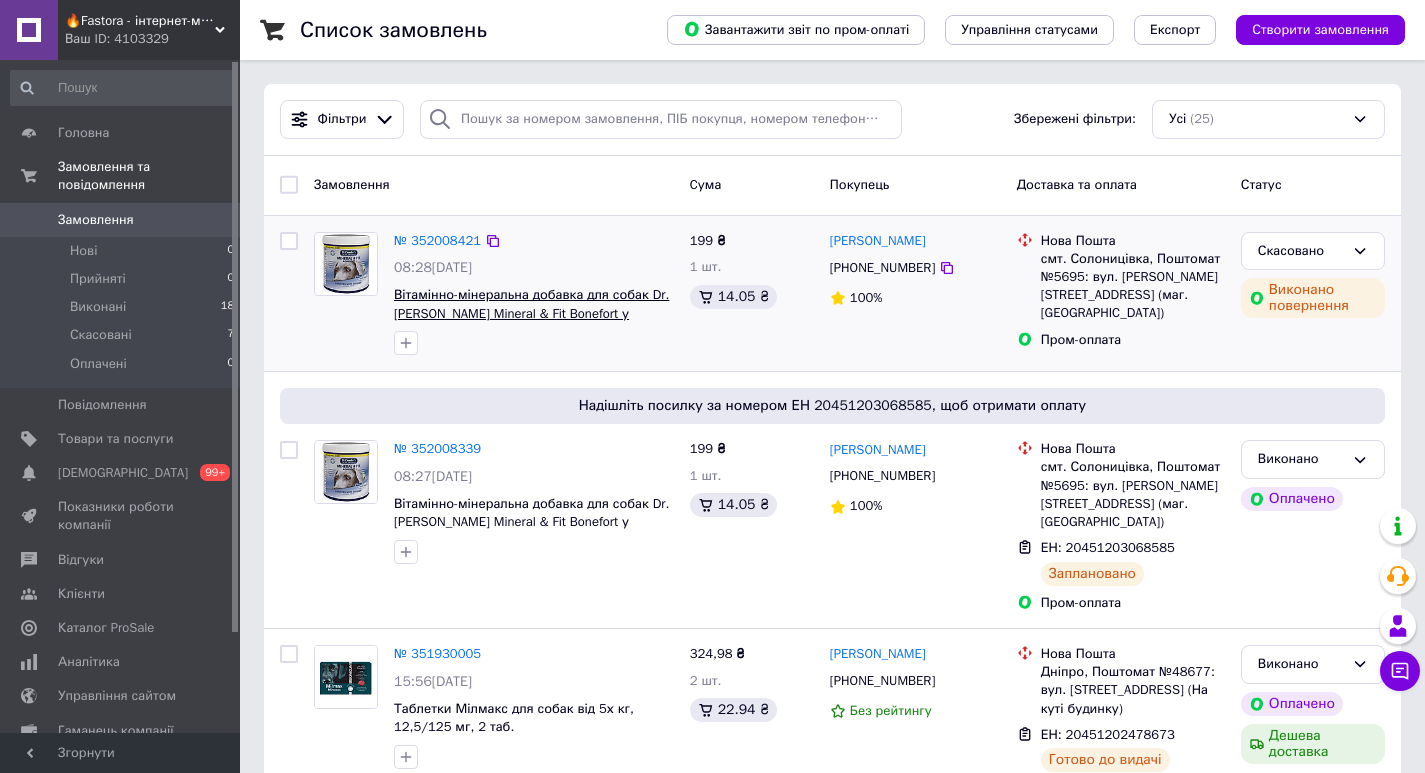 click on "Вітамінно-мінеральна добавка для собак Dr.[PERSON_NAME] Mineral & Fit Bonefort у період інтенсивного росту, в умовах підвищеного" at bounding box center (531, 322) 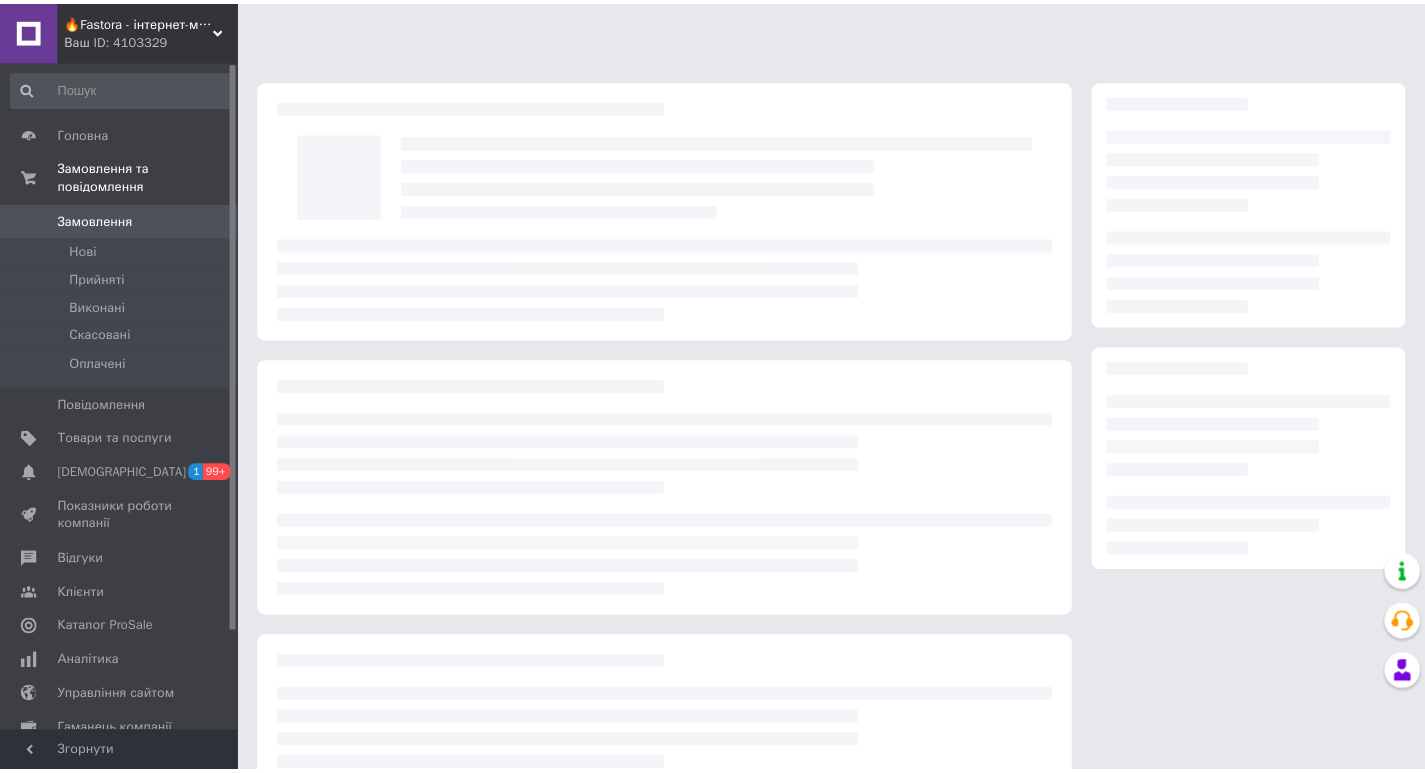 scroll, scrollTop: 0, scrollLeft: 0, axis: both 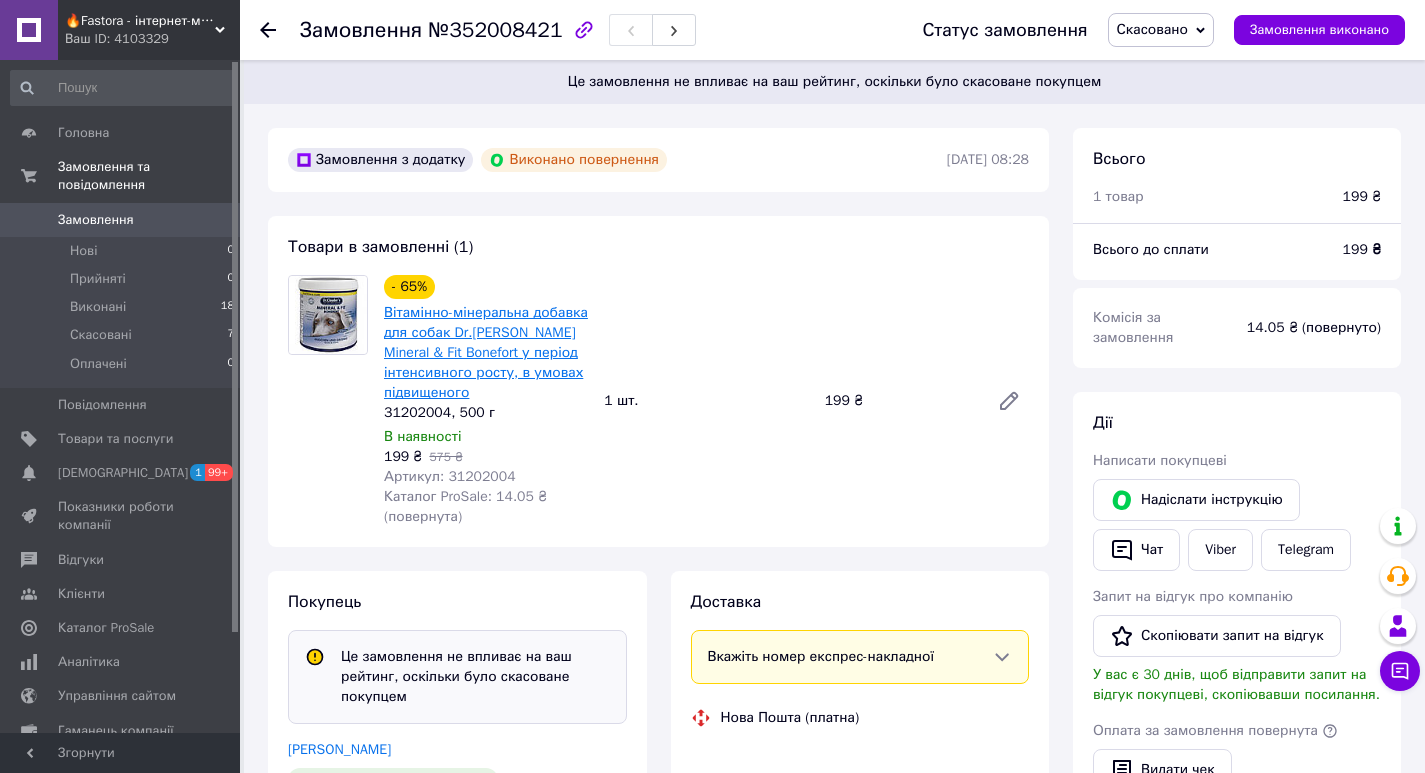 click on "Вітамінно-мінеральна добавка для собак Dr.[PERSON_NAME] Mineral & Fit Bonefort у період інтенсивного росту, в умовах підвищеного" at bounding box center [486, 352] 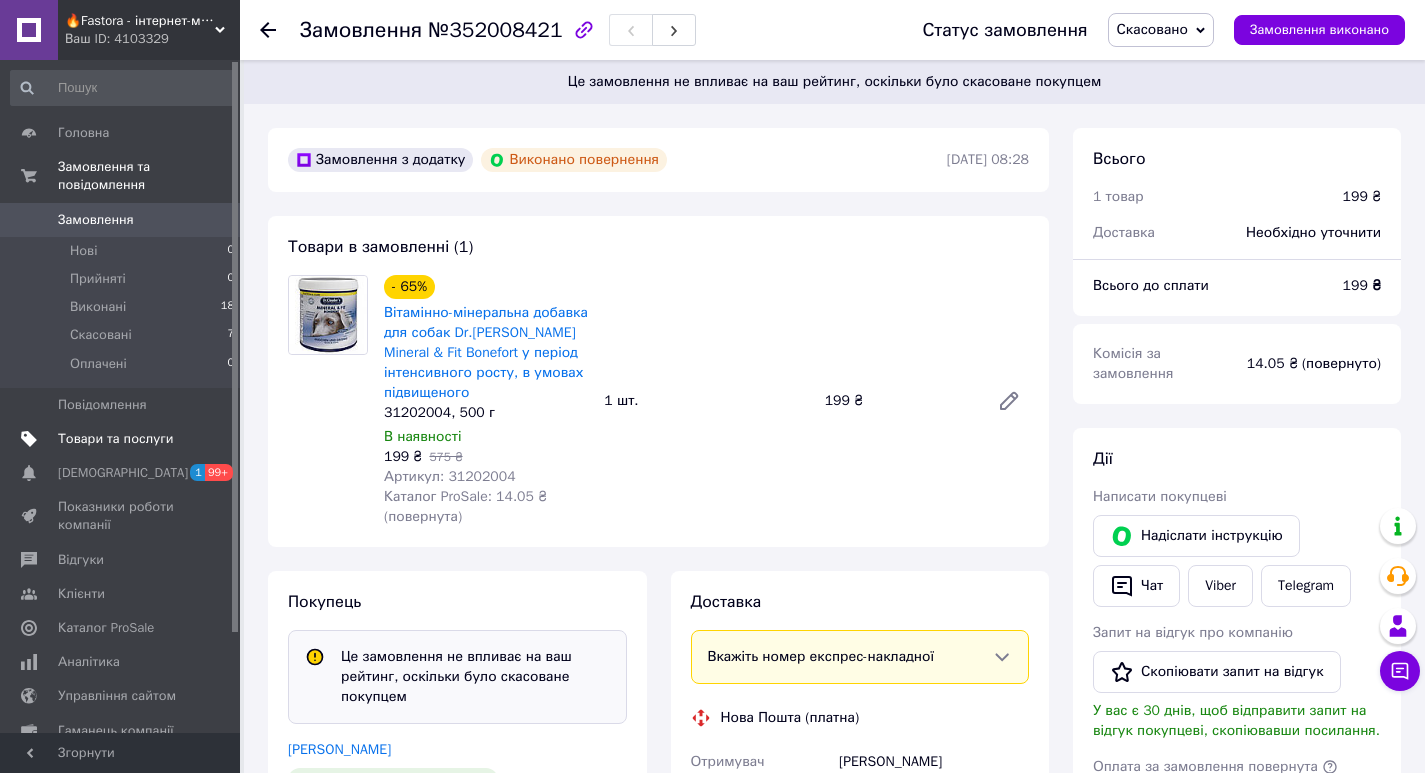click on "Товари та послуги" at bounding box center [115, 439] 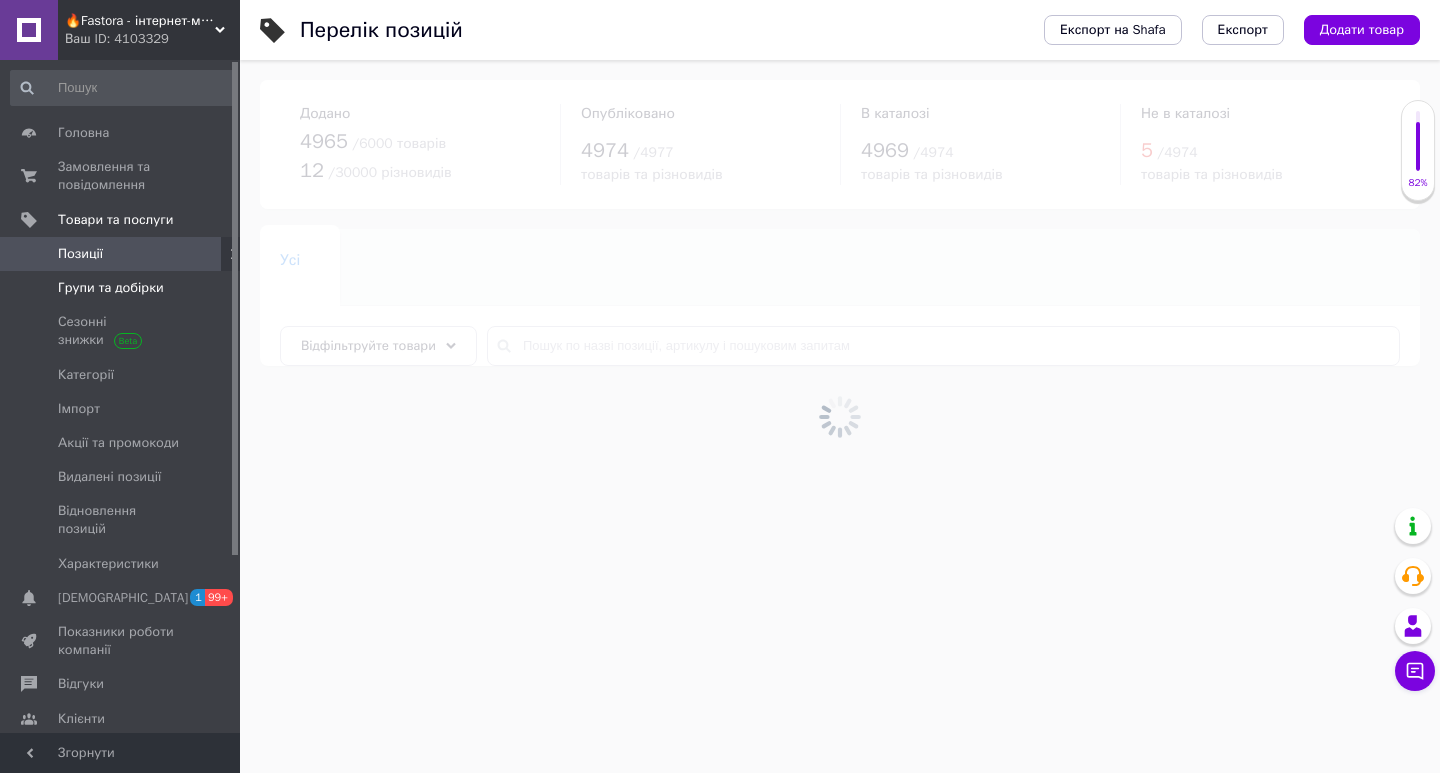 click on "Групи та добірки" at bounding box center (111, 288) 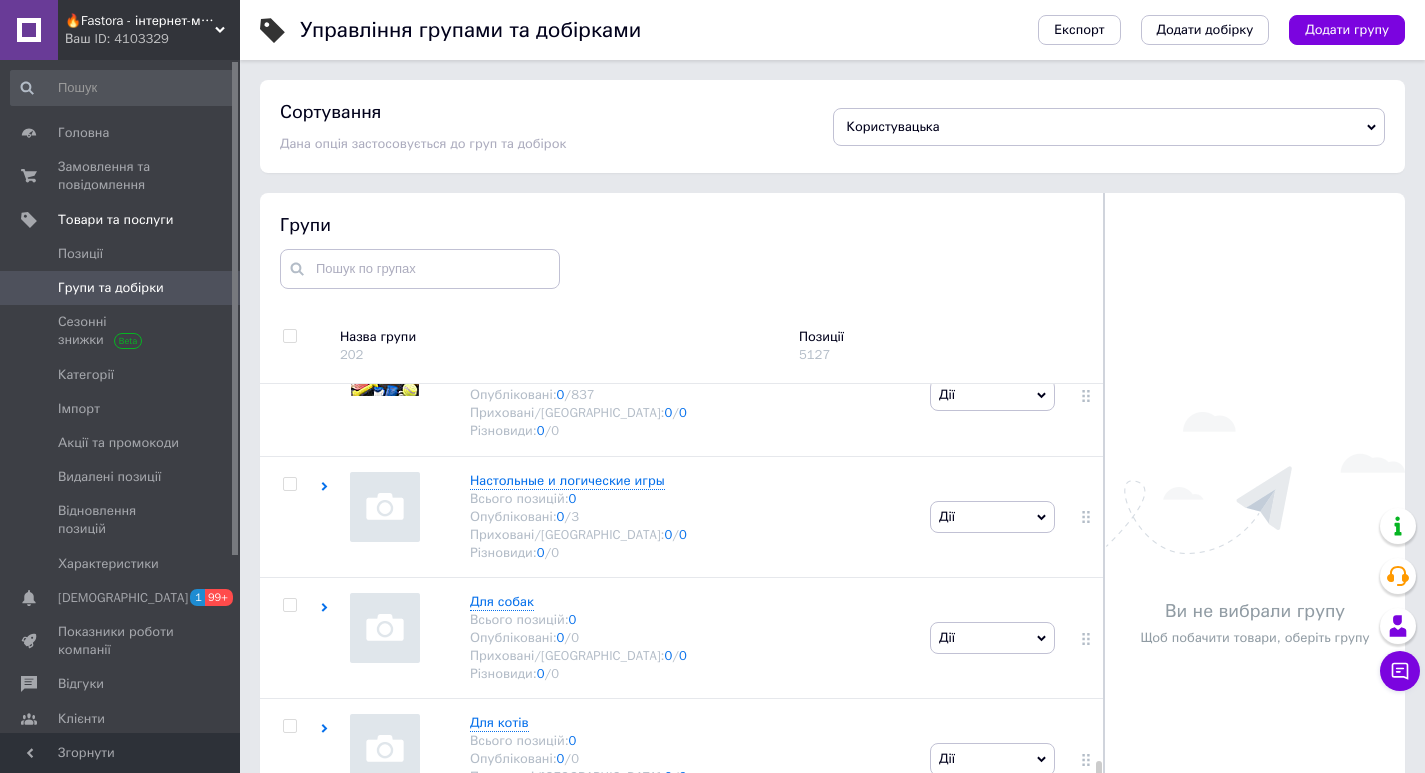 scroll, scrollTop: 1765, scrollLeft: 0, axis: vertical 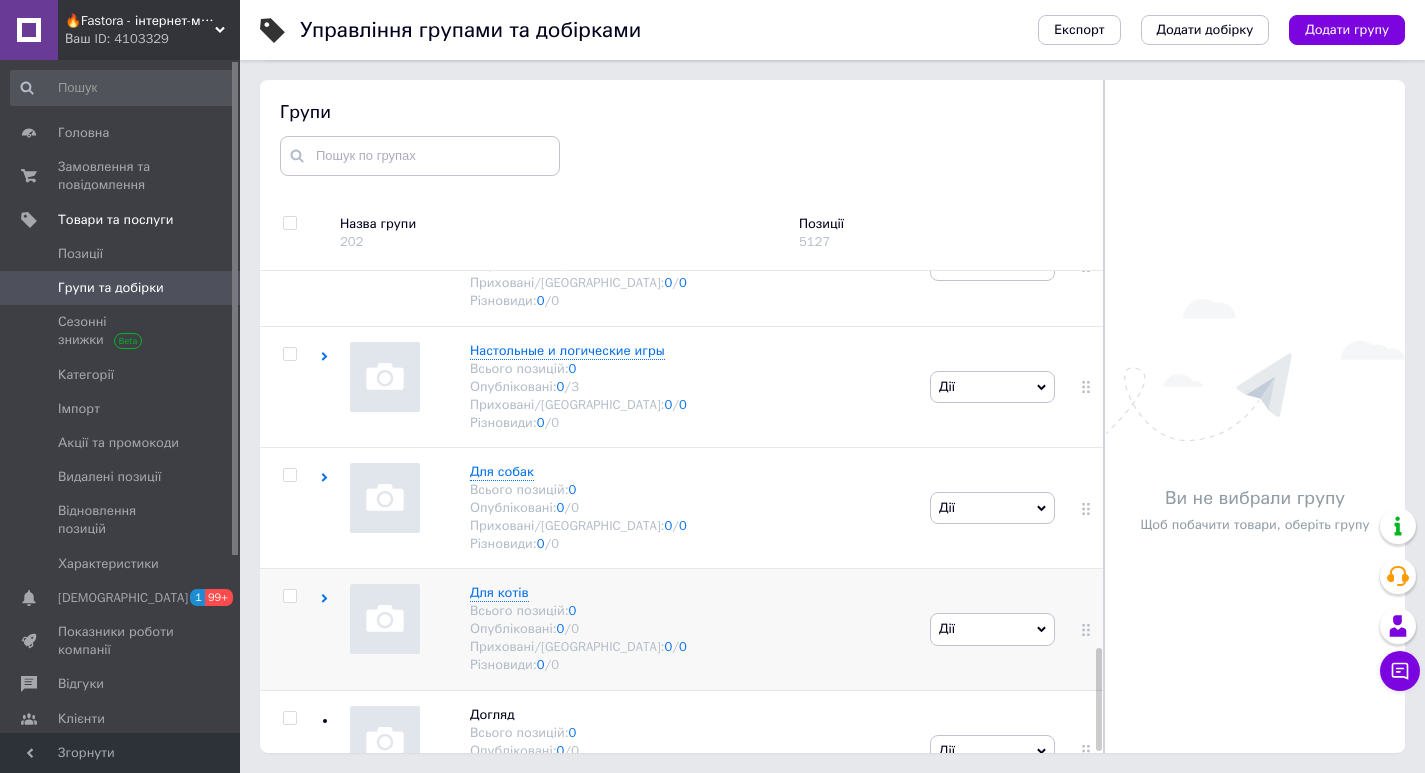 click on "Для котів Всього позицій:  0 Опубліковані:  0  /  0 Приховані/Видалені:  0  /  0 Різновиди:  0  /  0" at bounding box center [622, 629] 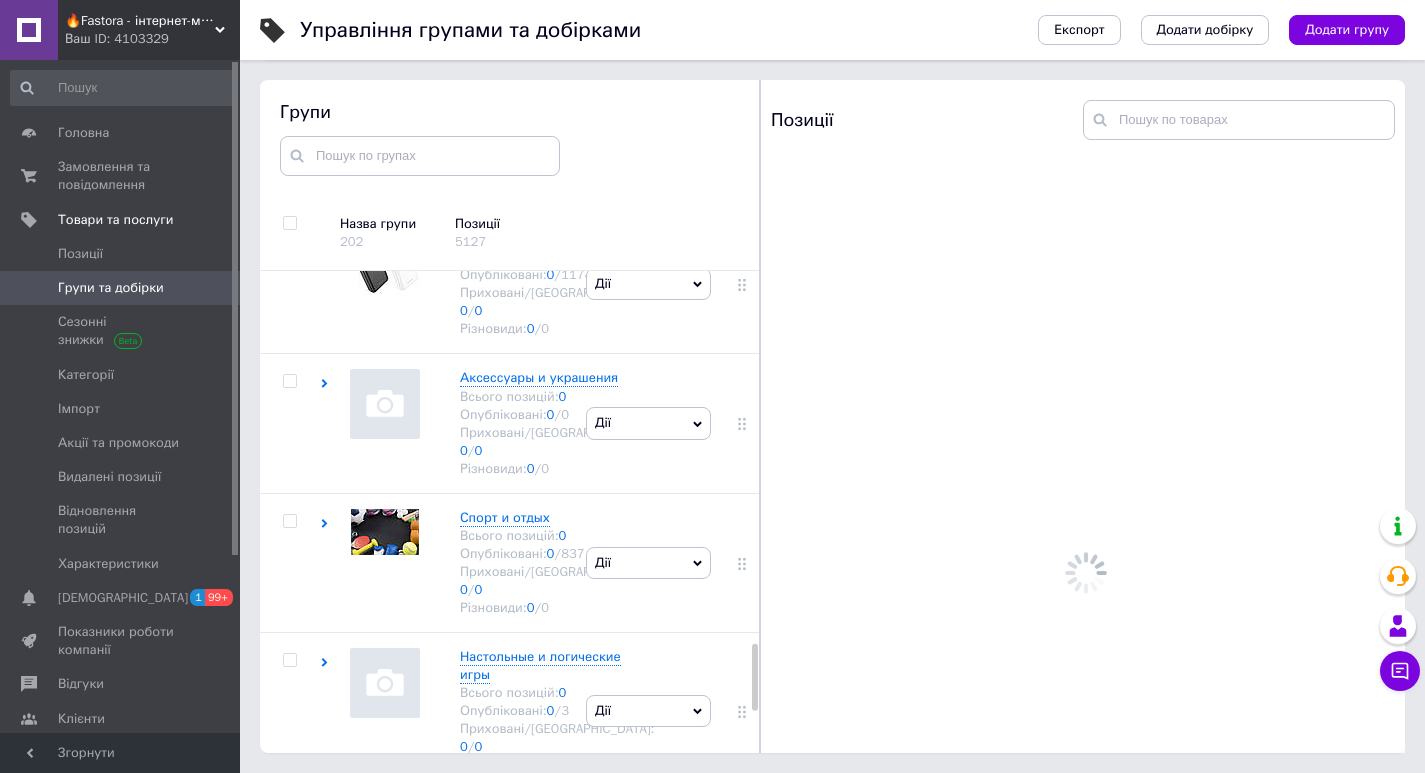 scroll, scrollTop: 2681, scrollLeft: 0, axis: vertical 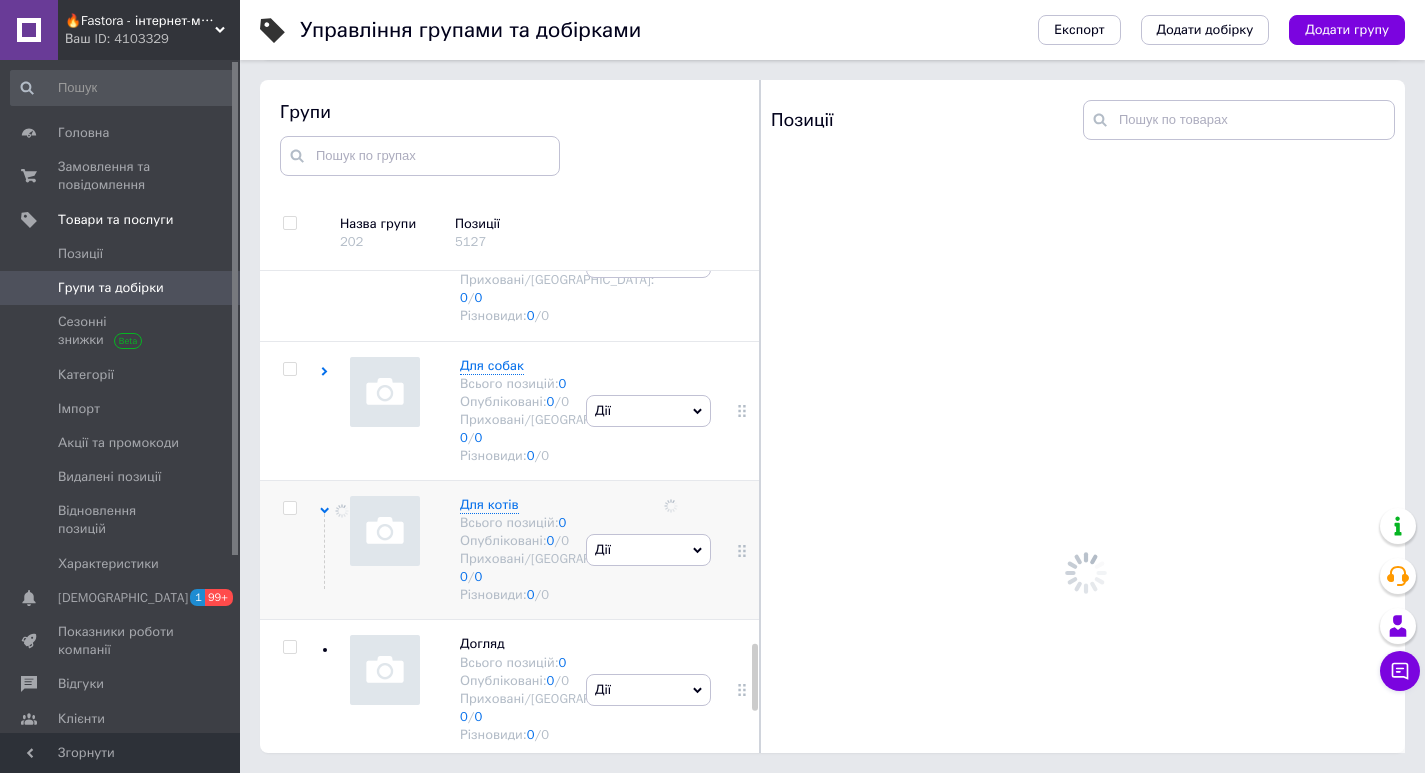 click on "Для собак Всього позицій:  0 Опубліковані:  0  /  0 Приховані/Видалені:  0  /  0 Різновиди:  0  /  0" at bounding box center (450, 410) 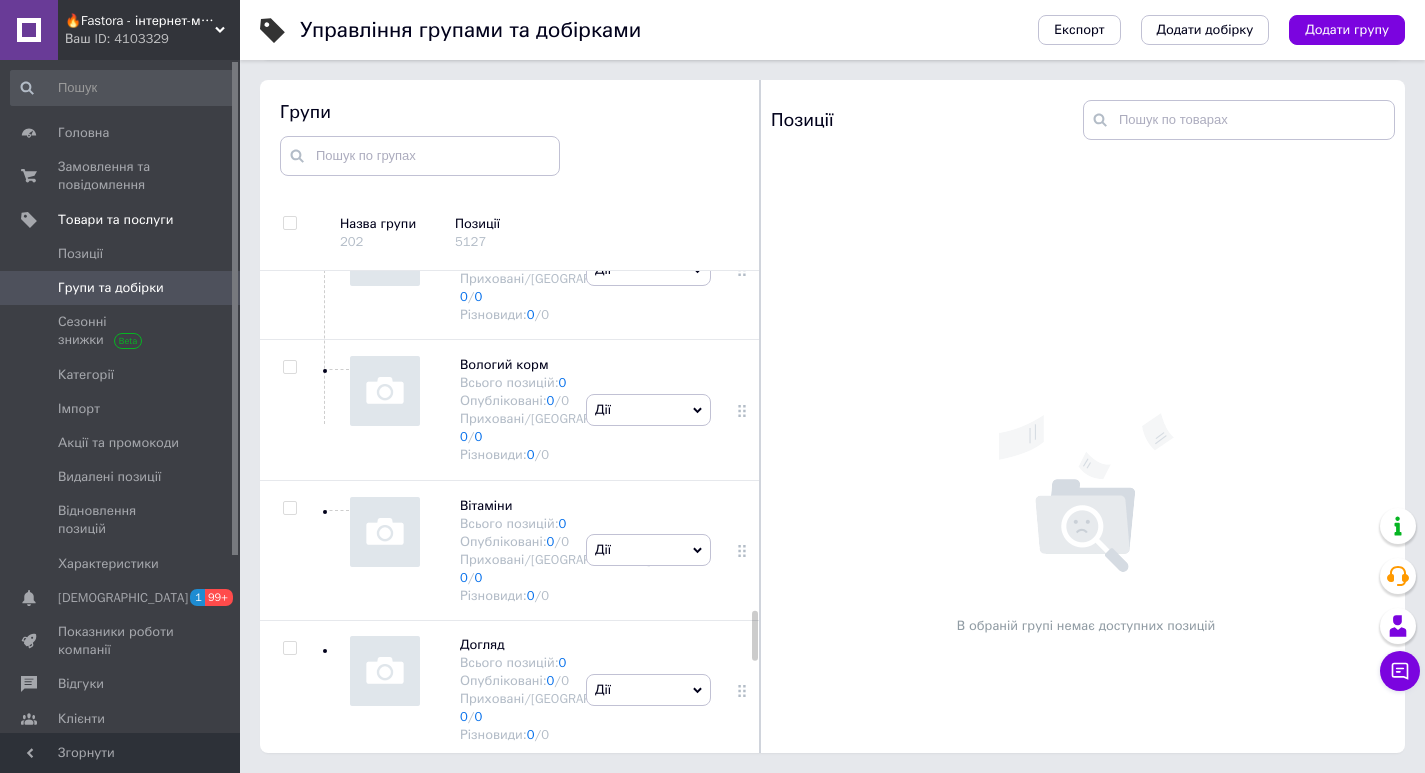 scroll, scrollTop: 3381, scrollLeft: 0, axis: vertical 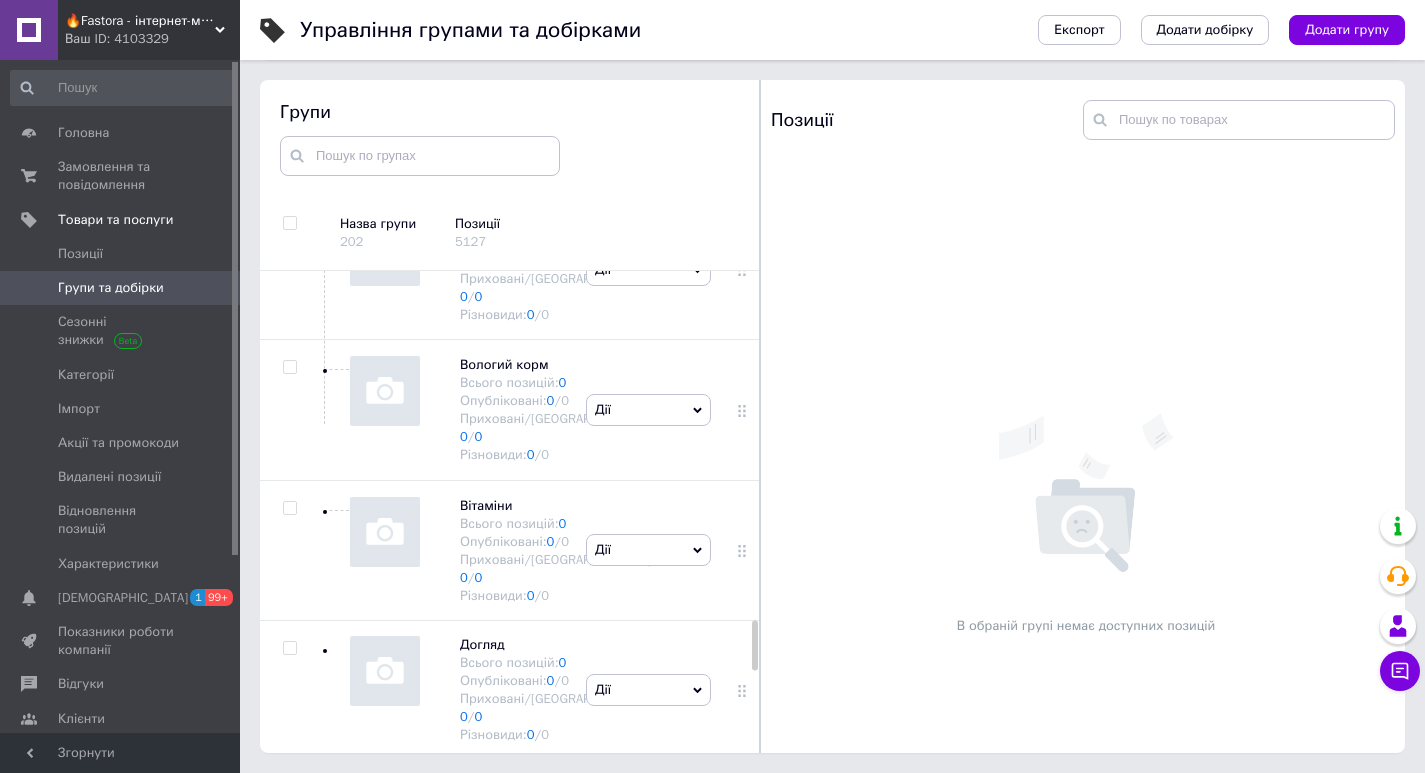 click at bounding box center (289, -53) 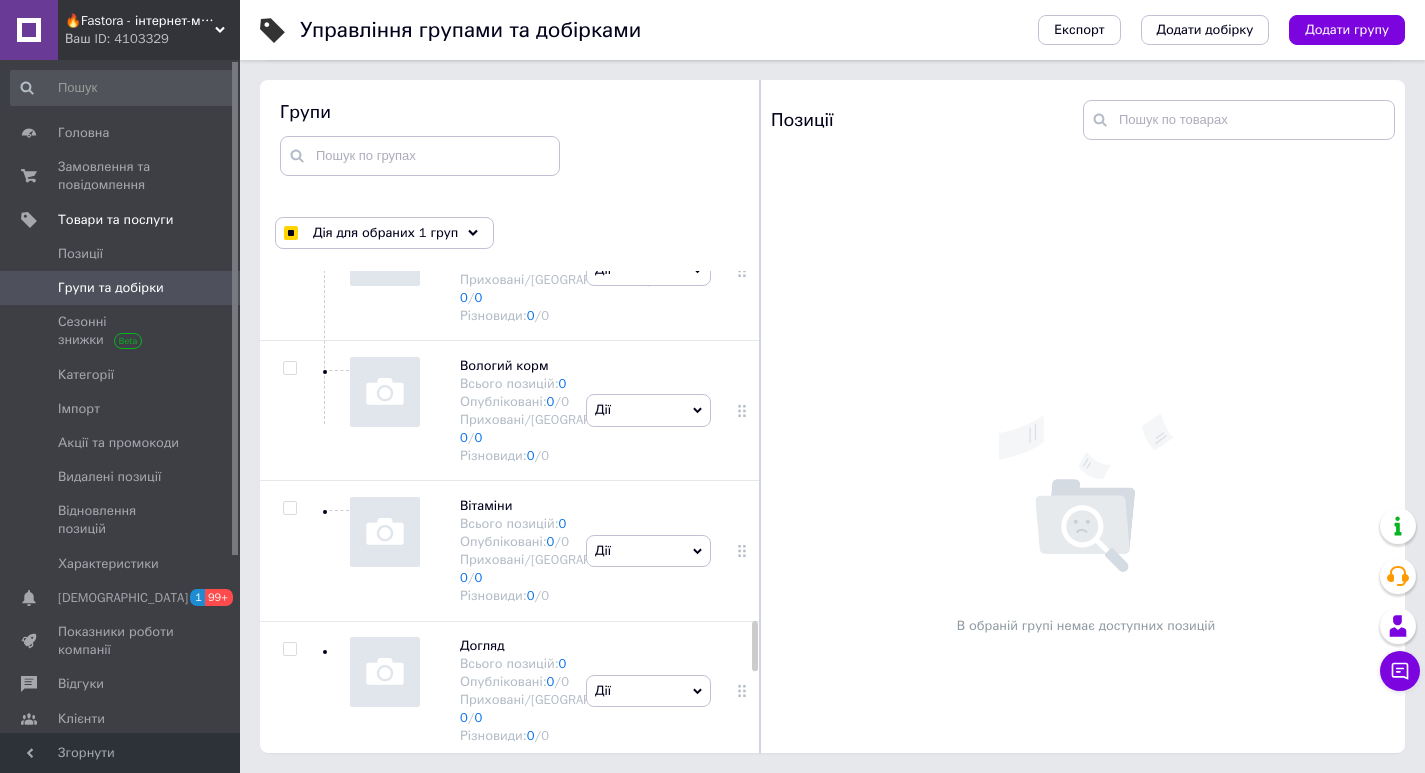 click at bounding box center [289, -193] 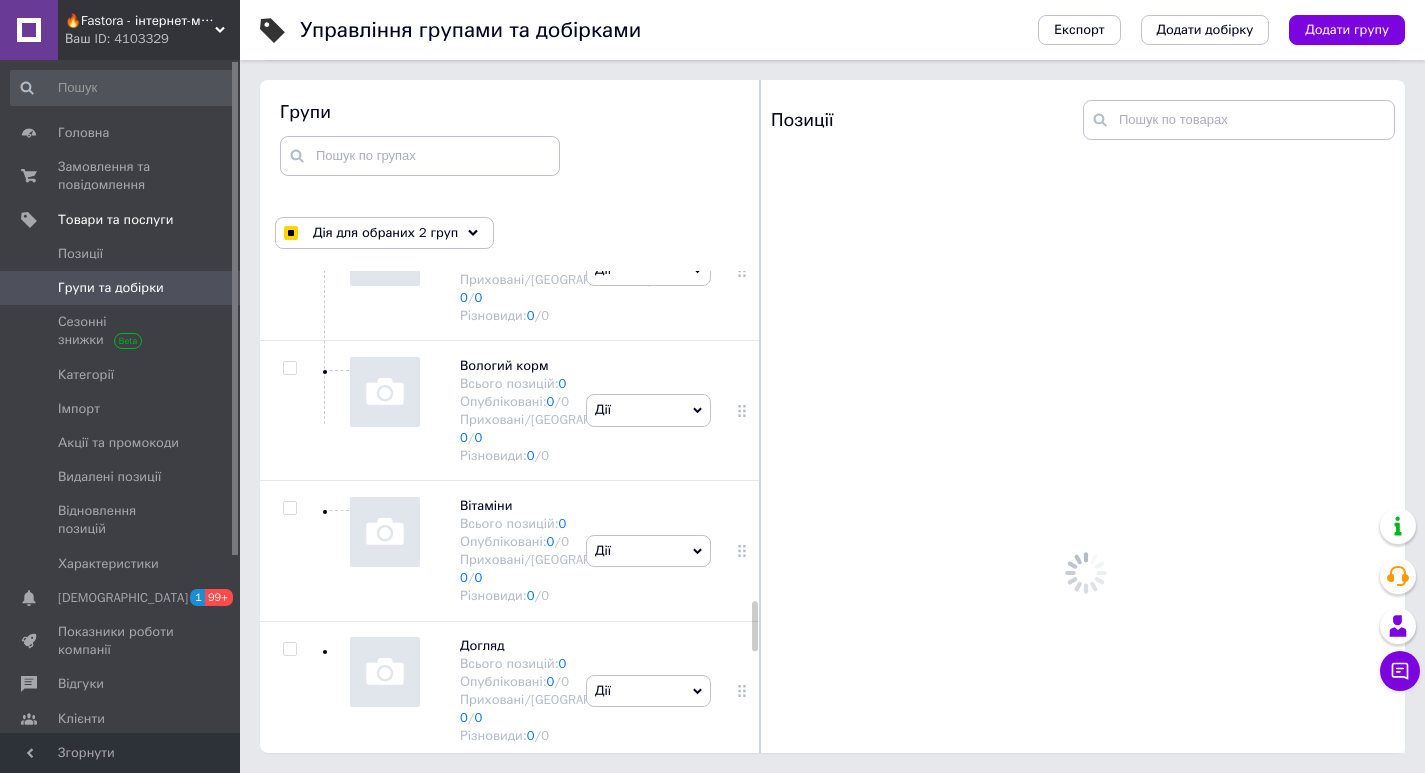 scroll, scrollTop: 3181, scrollLeft: 0, axis: vertical 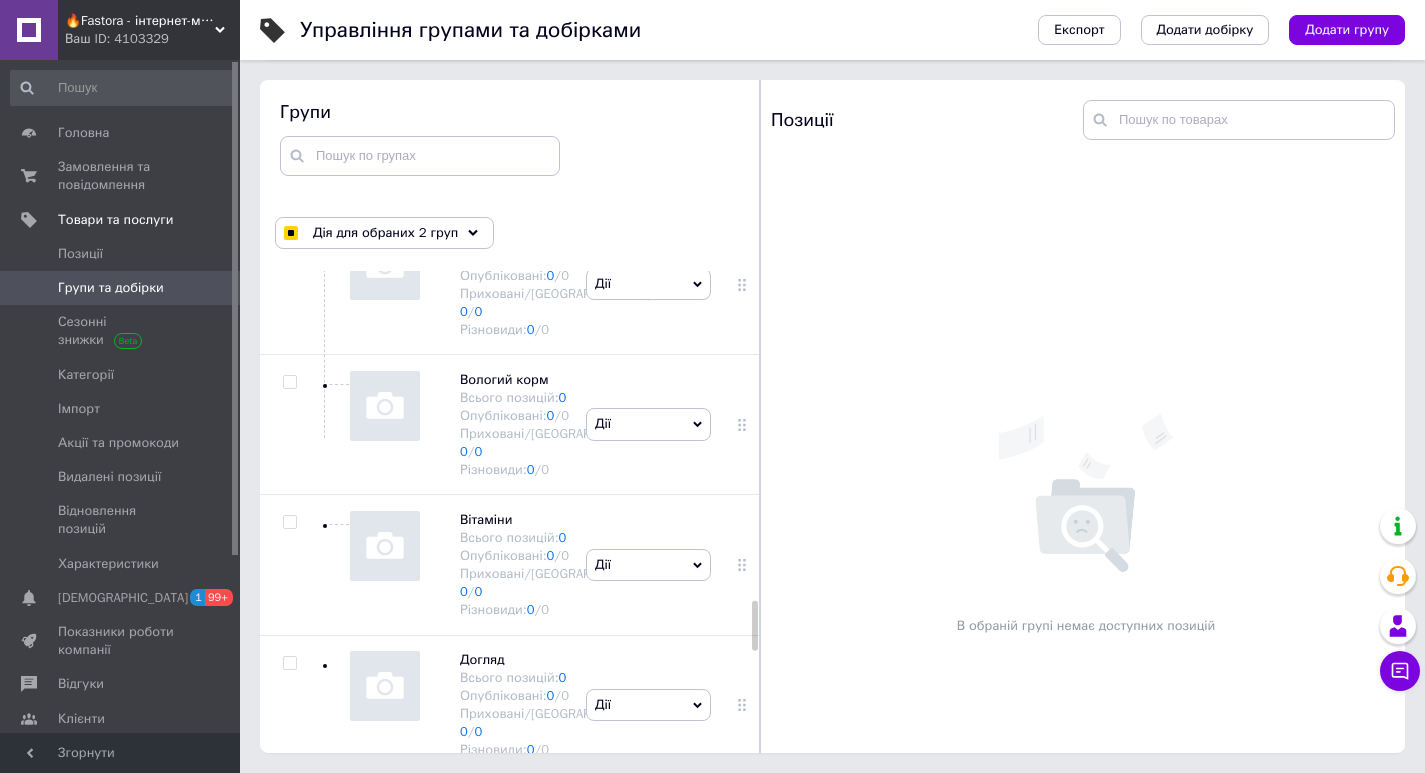 click at bounding box center (289, -319) 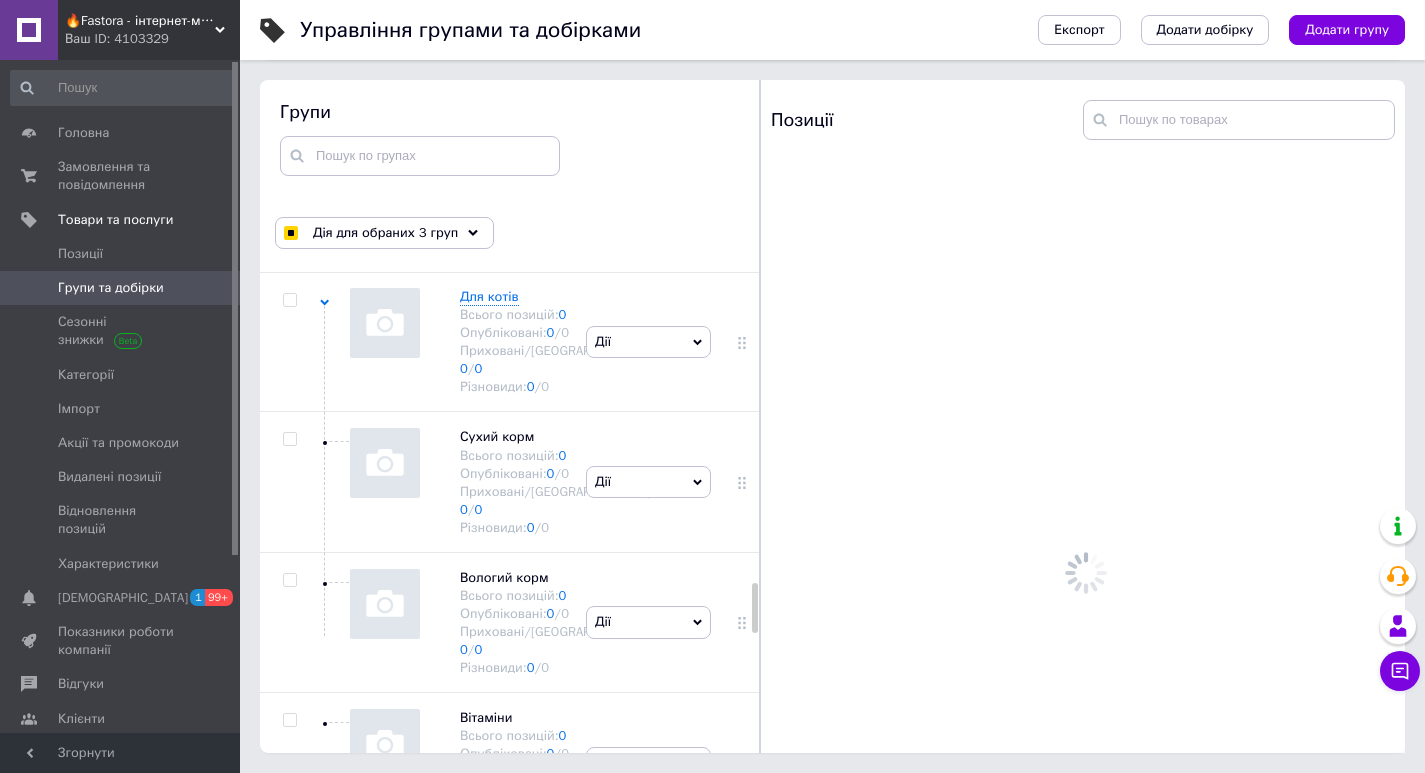 scroll, scrollTop: 2981, scrollLeft: 0, axis: vertical 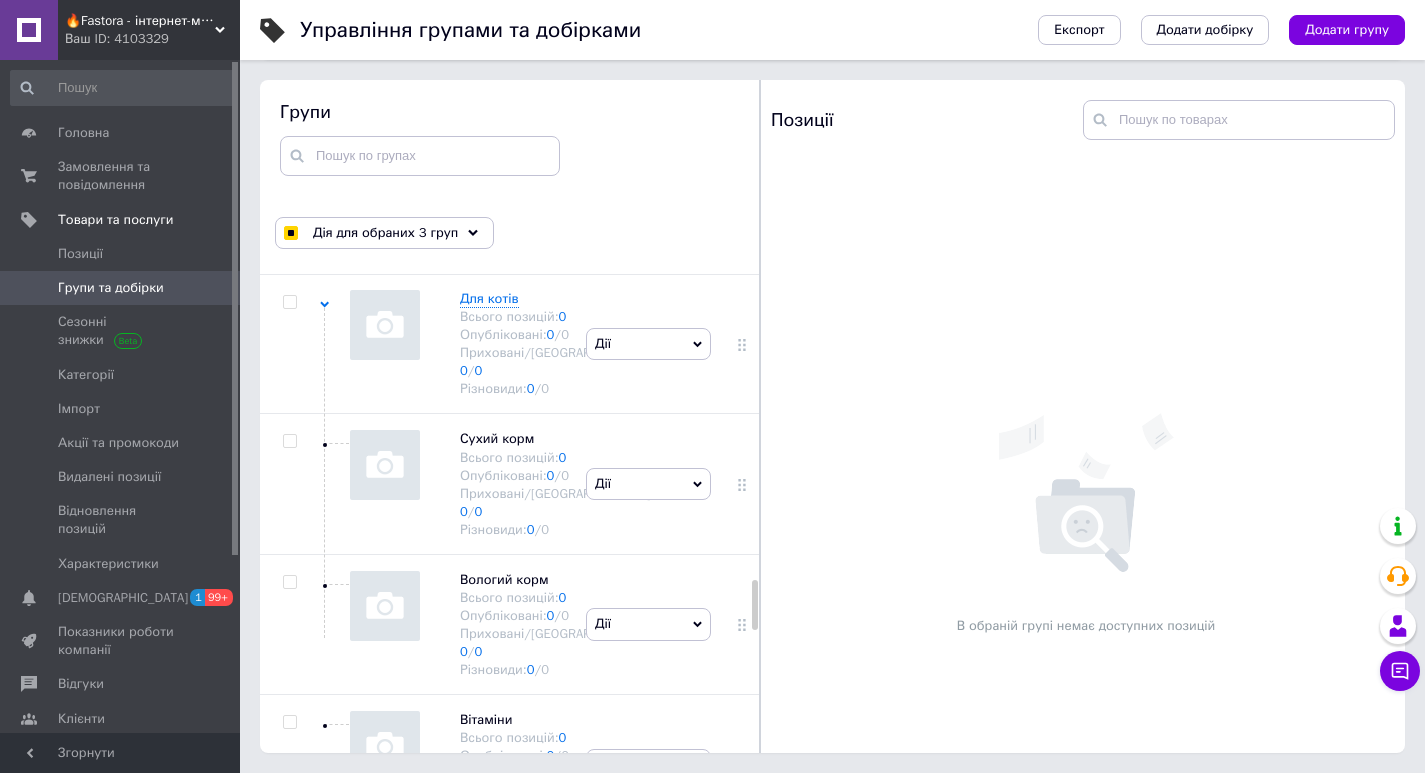click at bounding box center (289, -259) 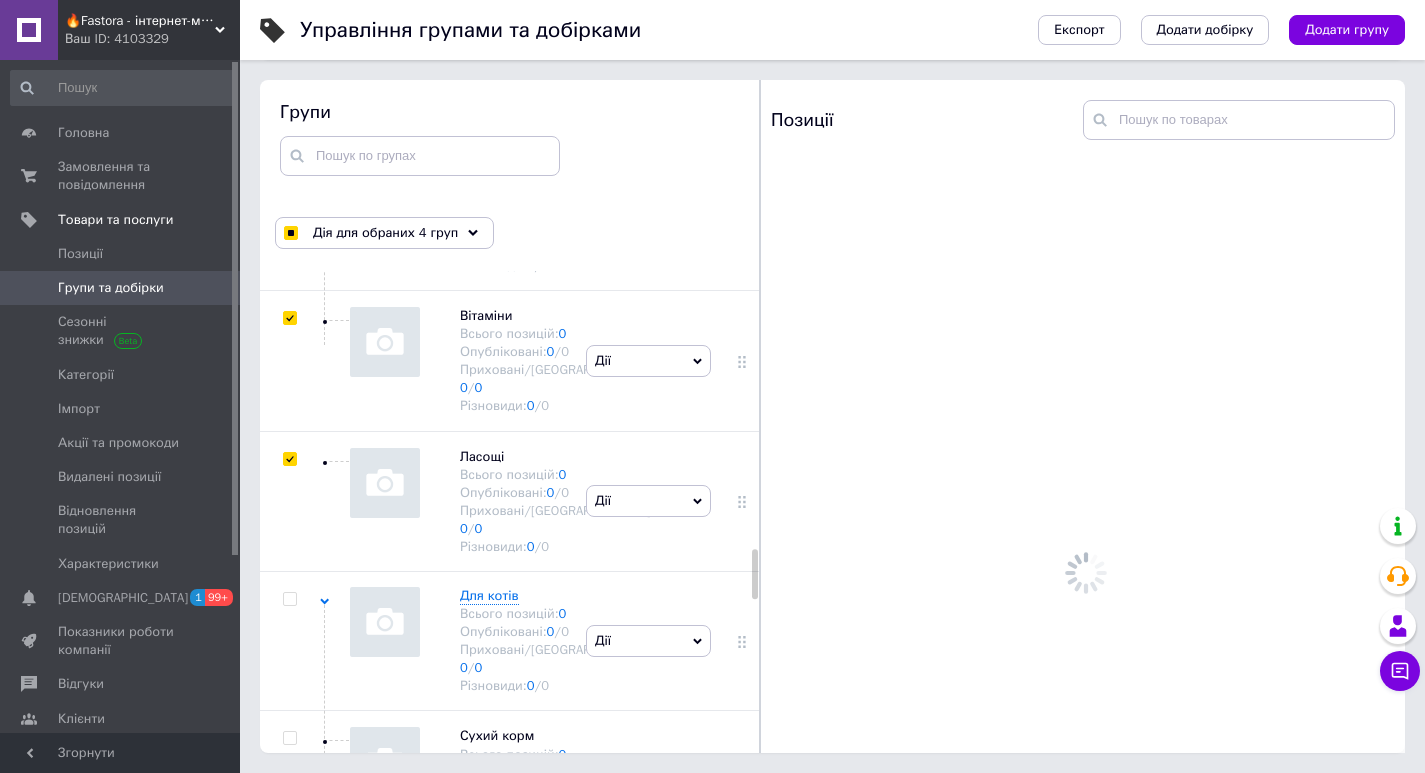 scroll, scrollTop: 2681, scrollLeft: 0, axis: vertical 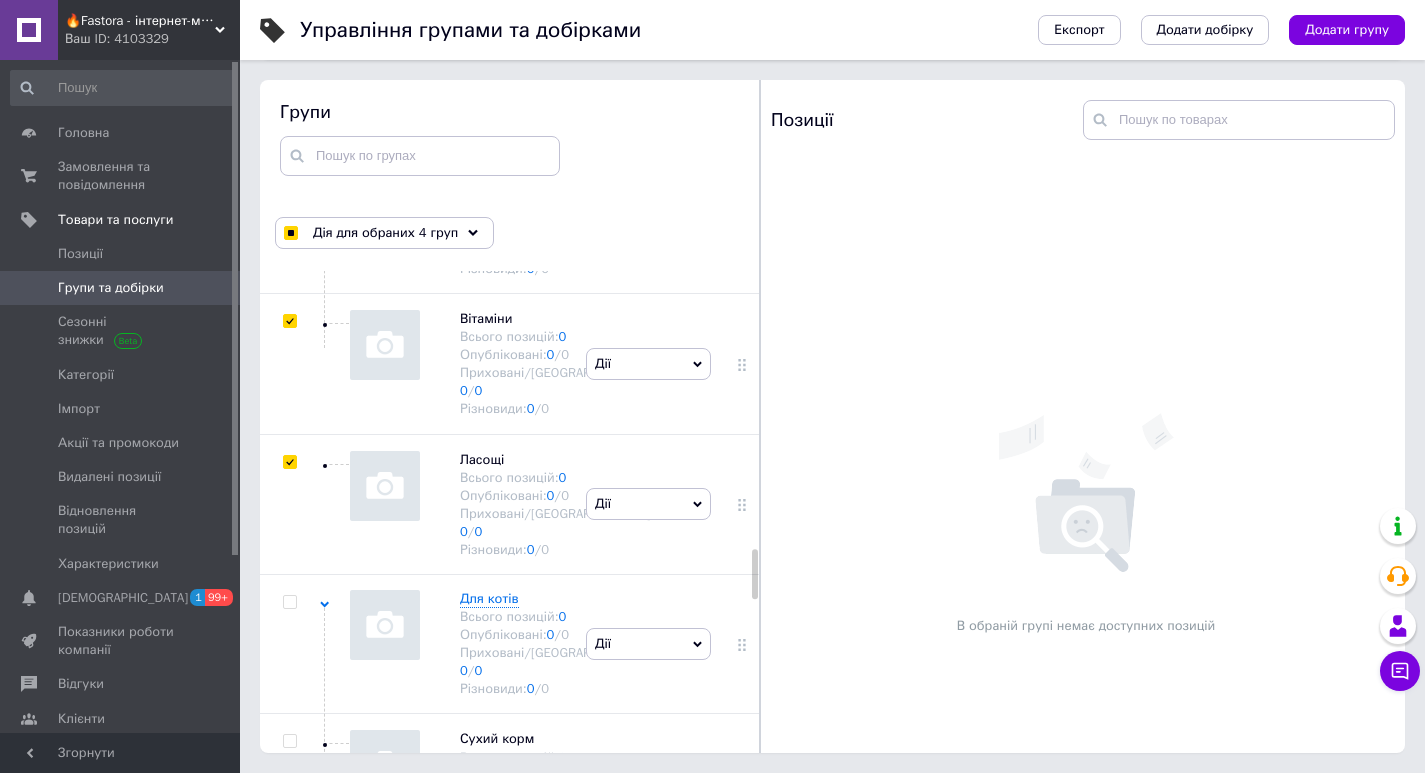 click at bounding box center (289, -99) 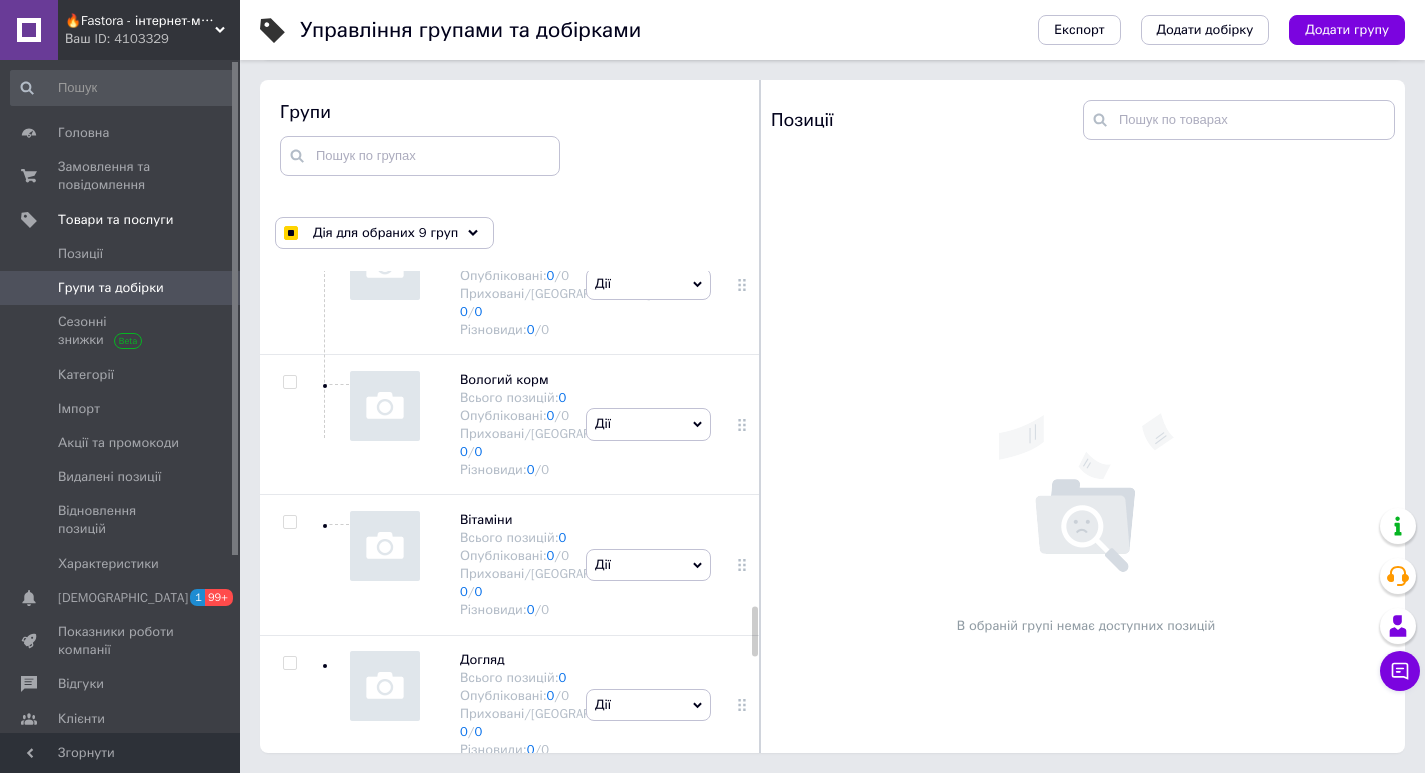 scroll, scrollTop: 3381, scrollLeft: 0, axis: vertical 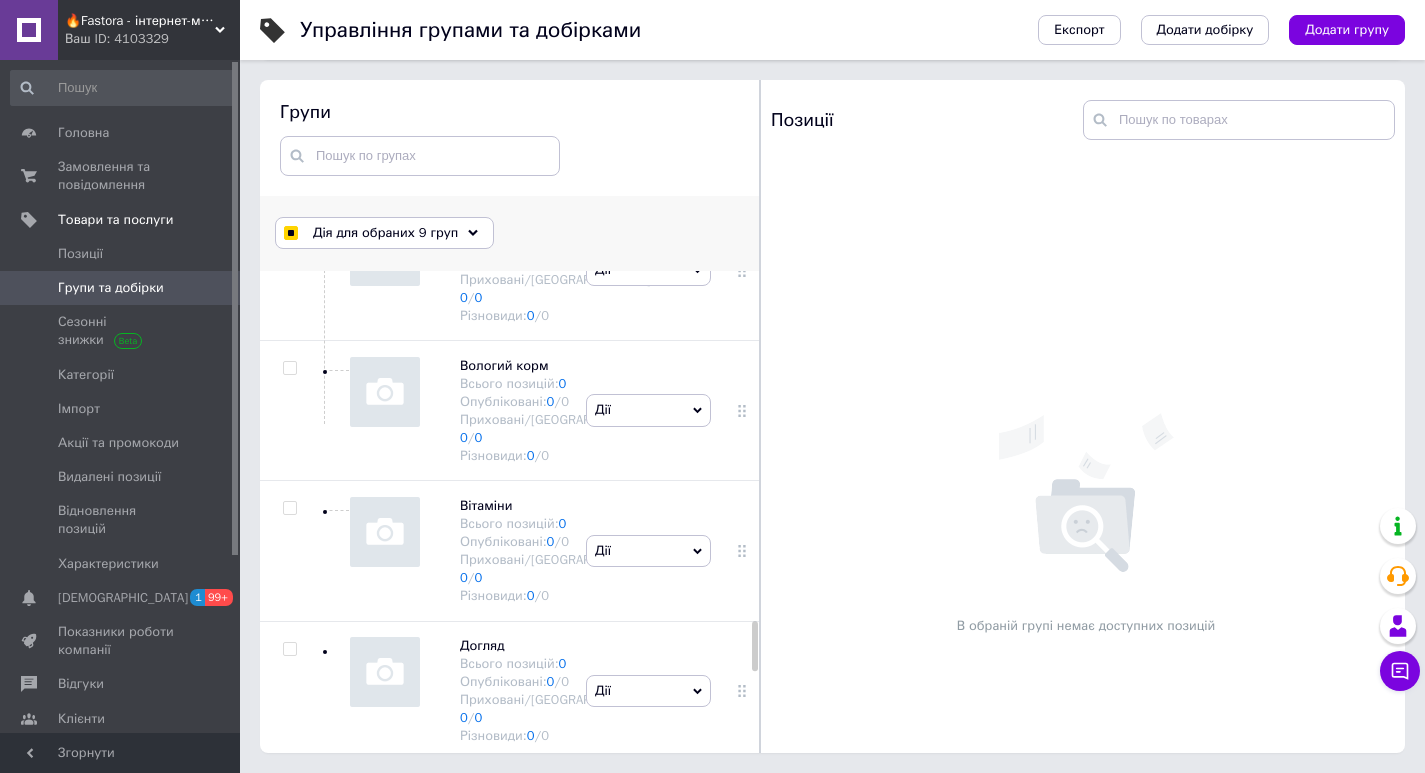 click on "Дія для обраних 9 груп" at bounding box center [385, 233] 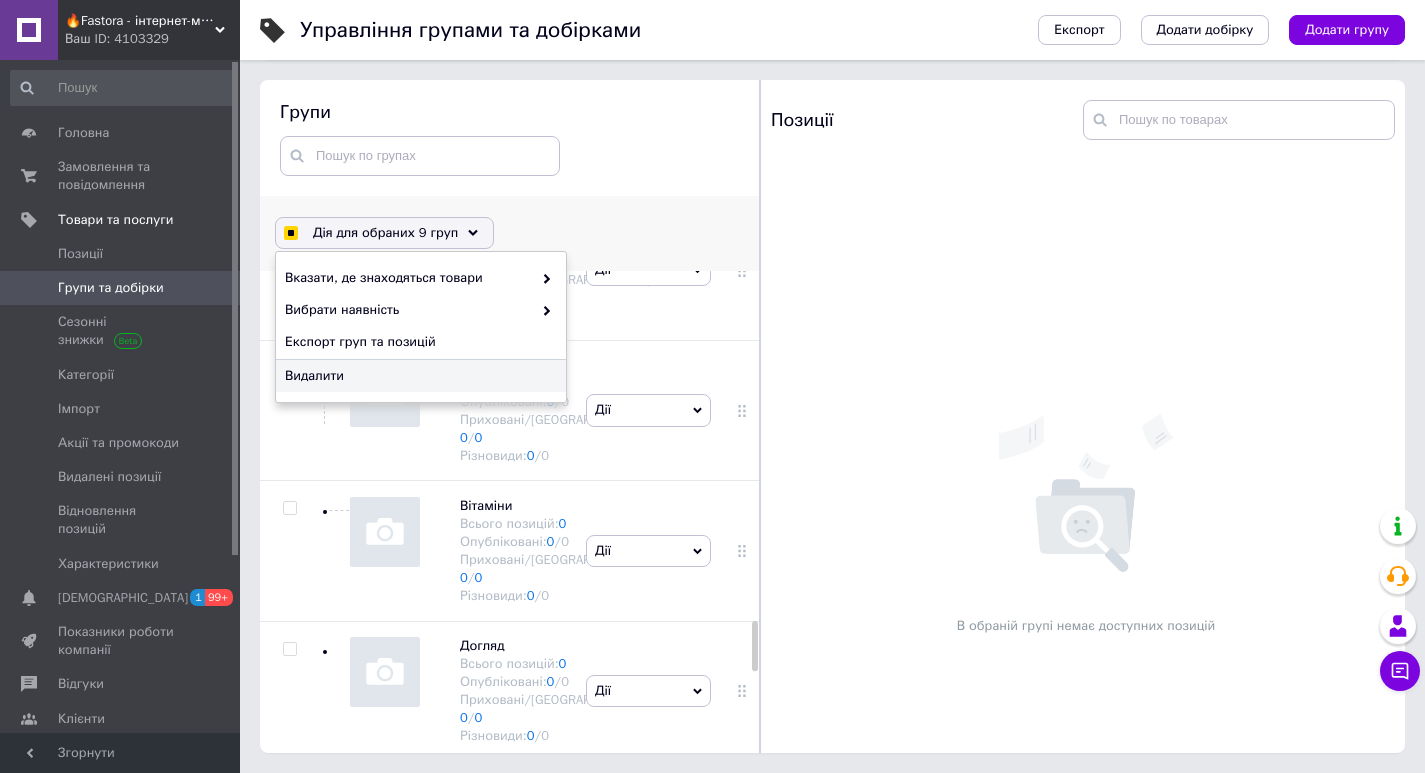 click on "Видалити" at bounding box center (418, 376) 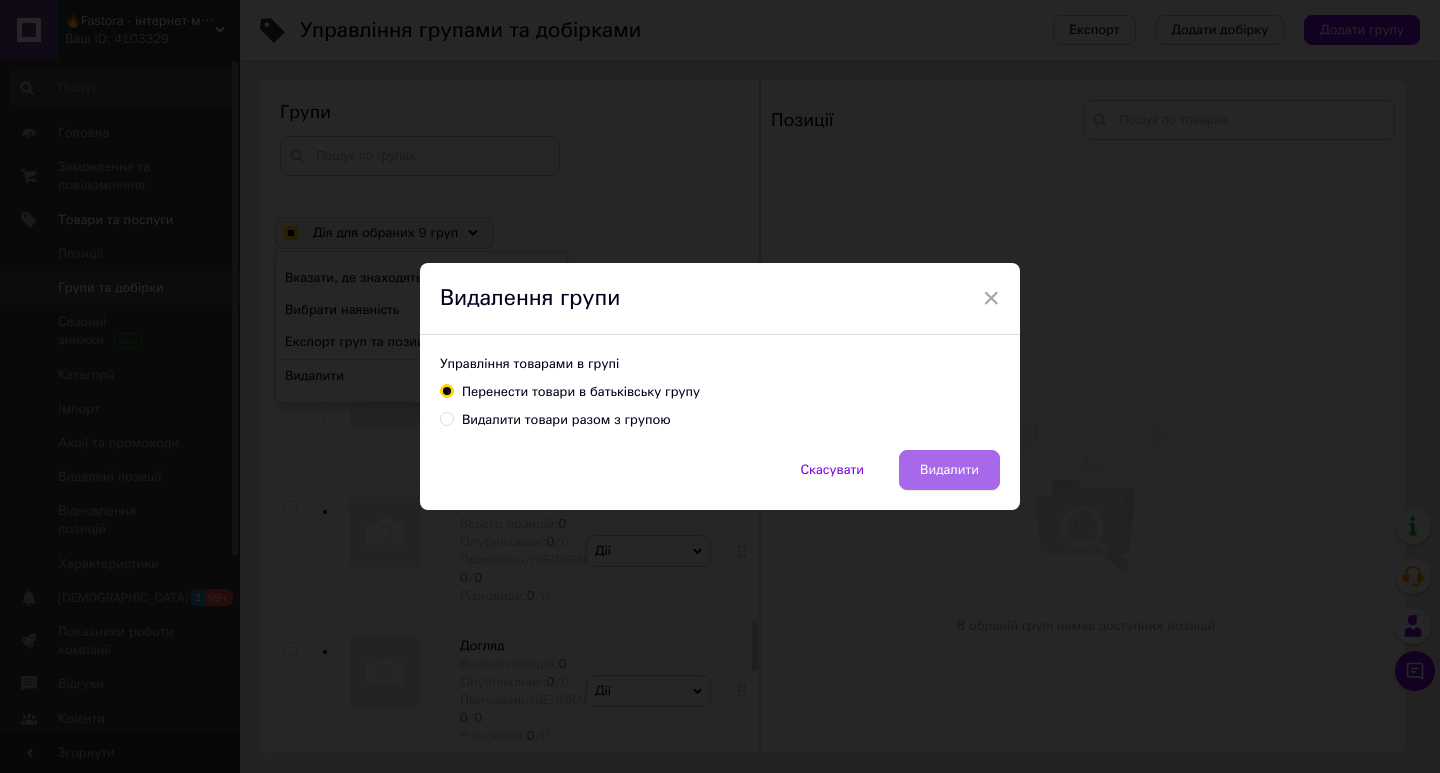 click on "Видалити" at bounding box center (949, 470) 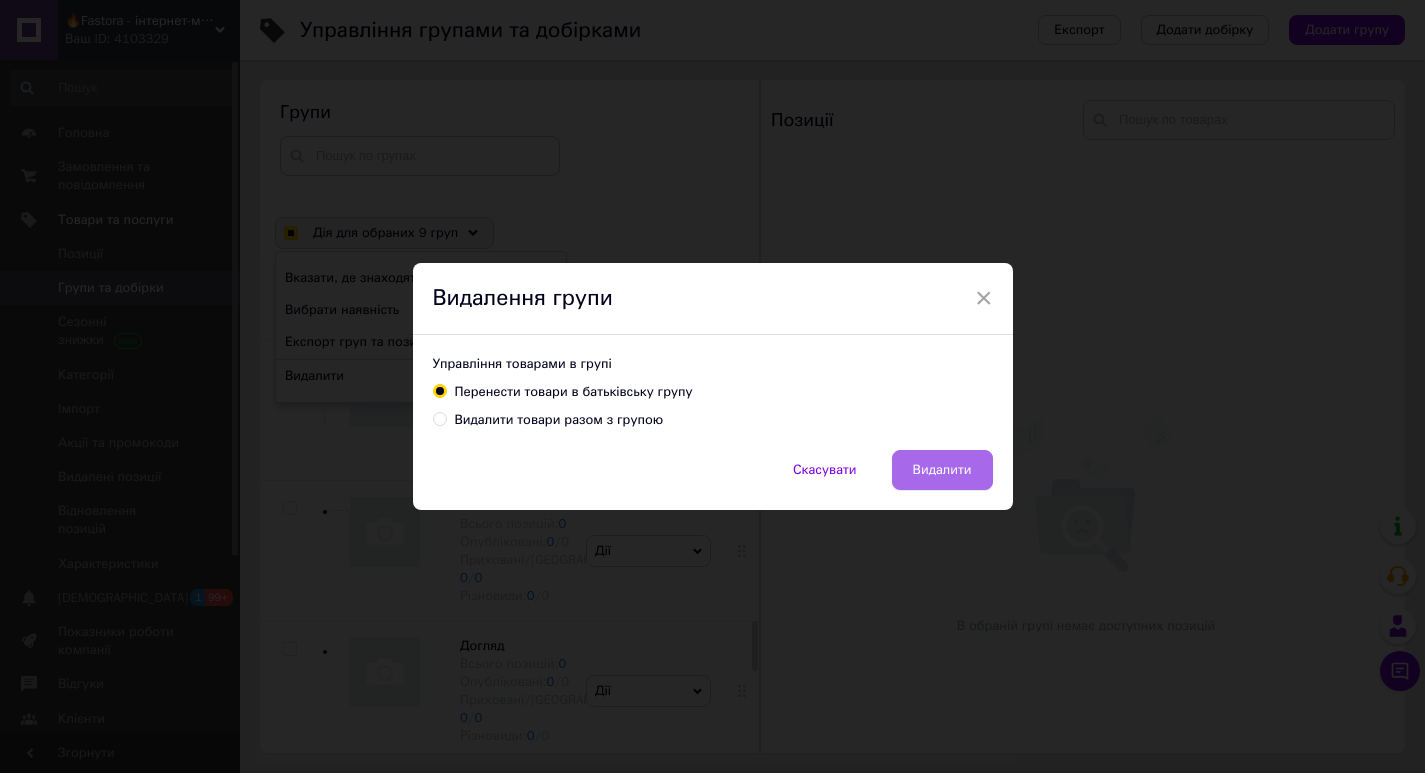 scroll, scrollTop: 0, scrollLeft: 0, axis: both 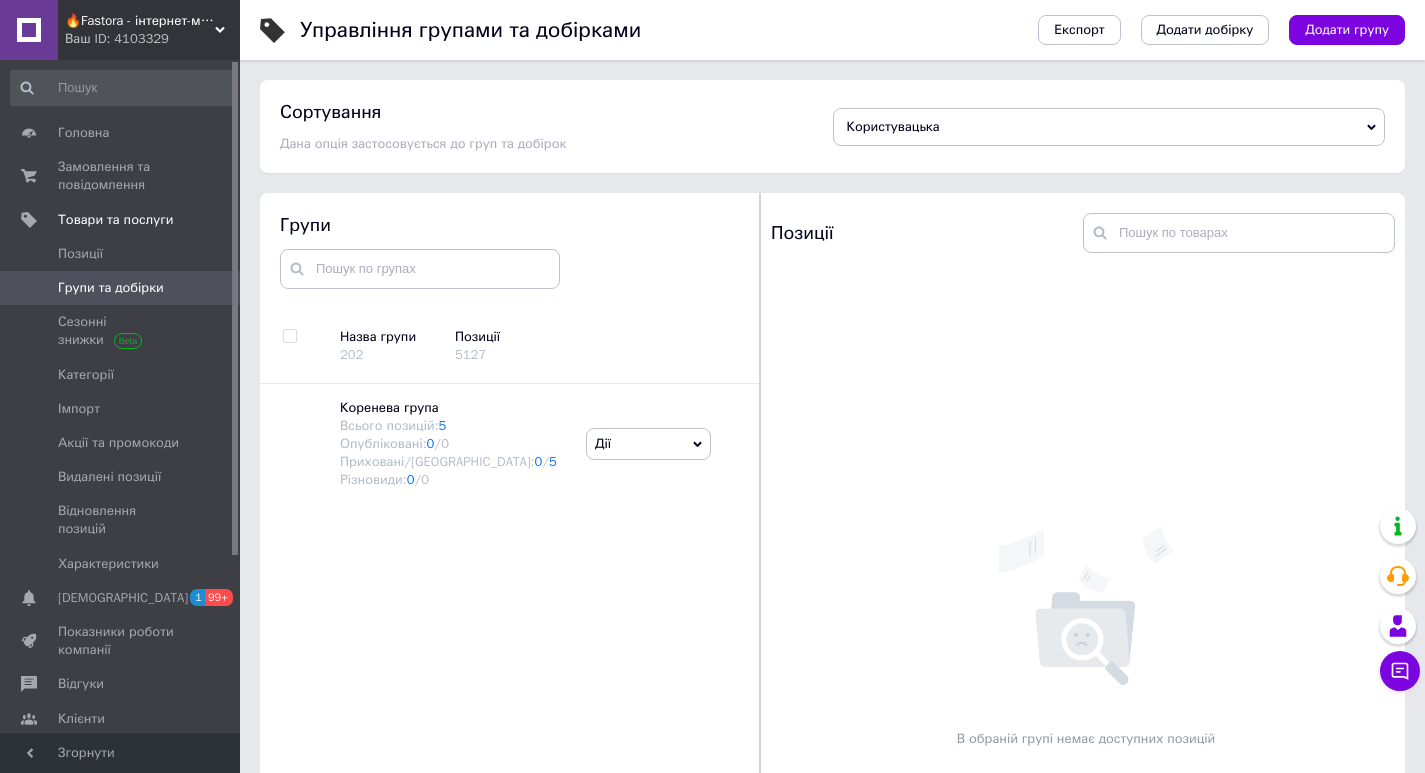 click on "Групи та добірки" at bounding box center (111, 288) 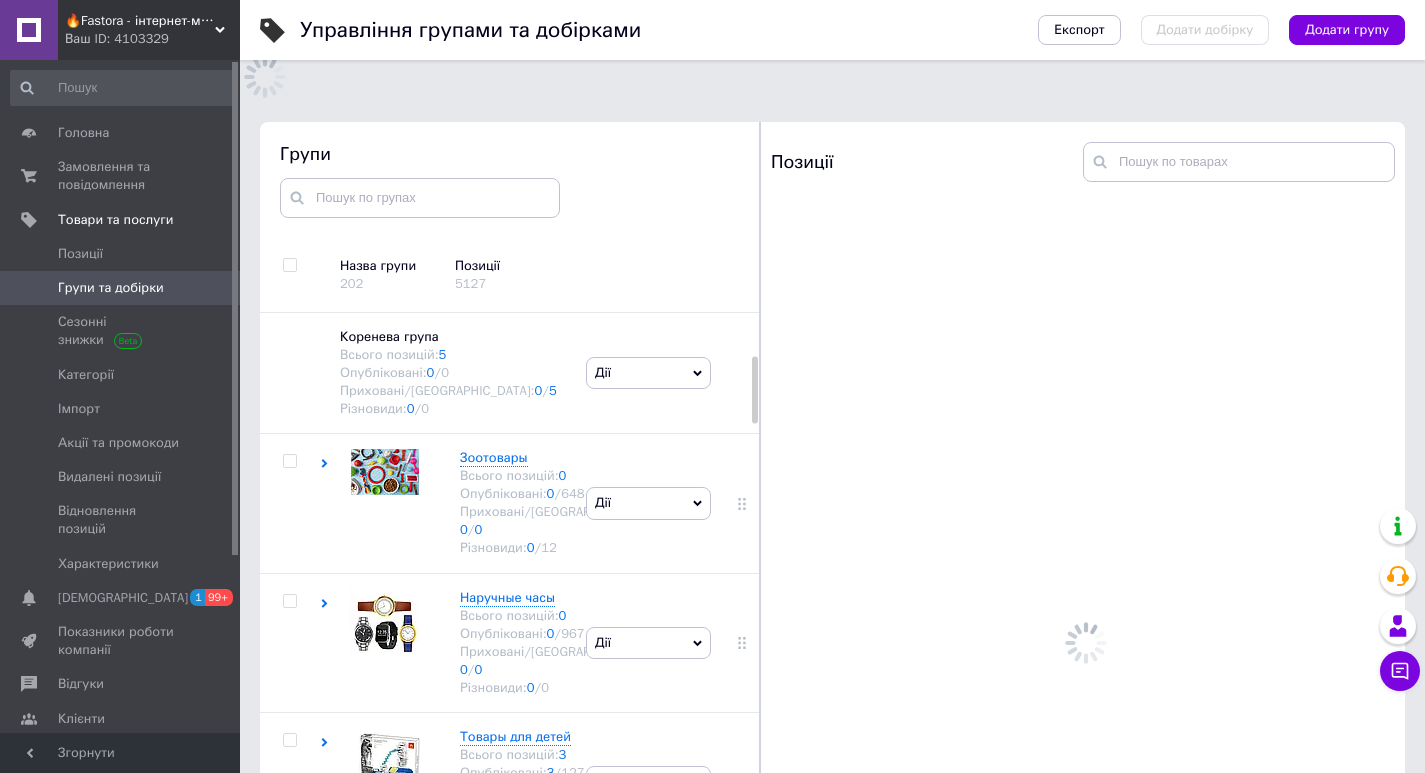 scroll, scrollTop: 113, scrollLeft: 0, axis: vertical 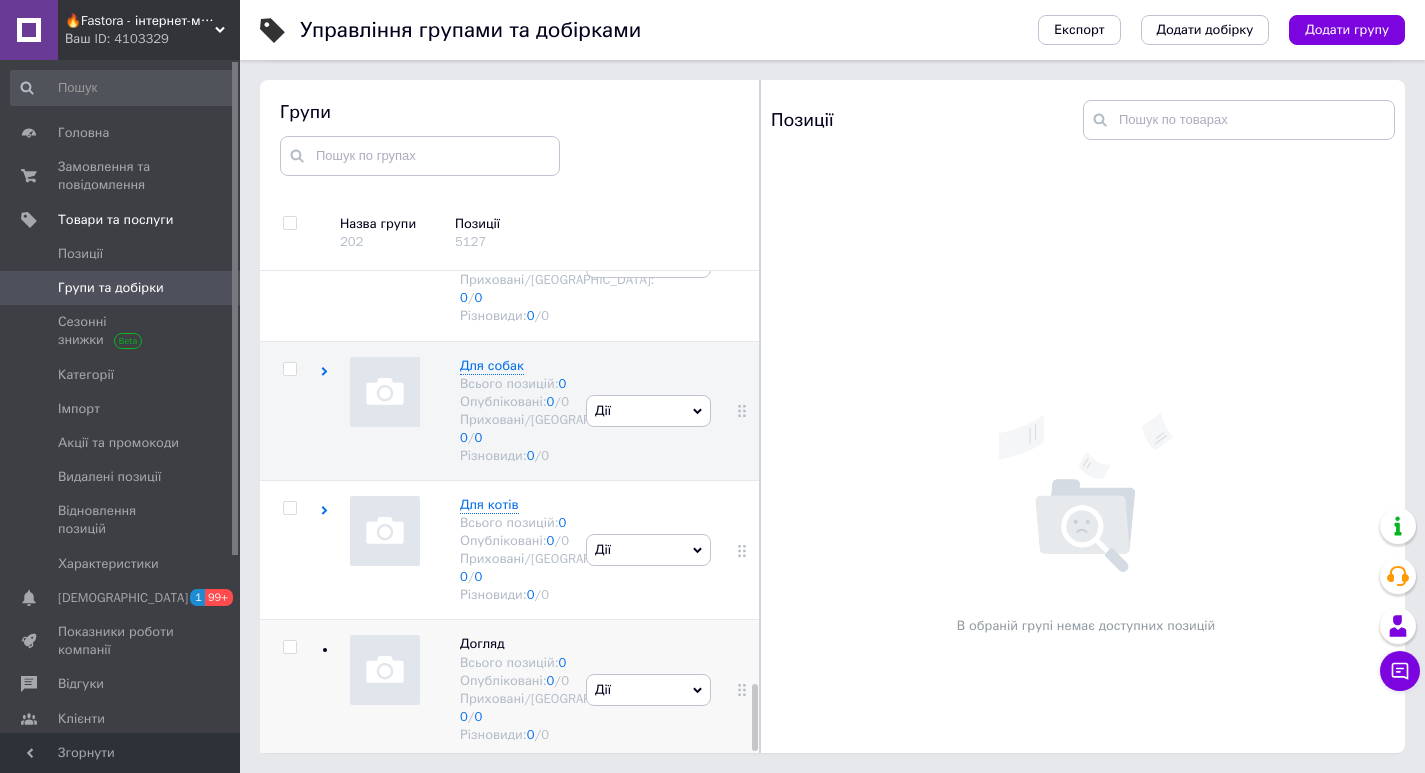click at bounding box center (289, 647) 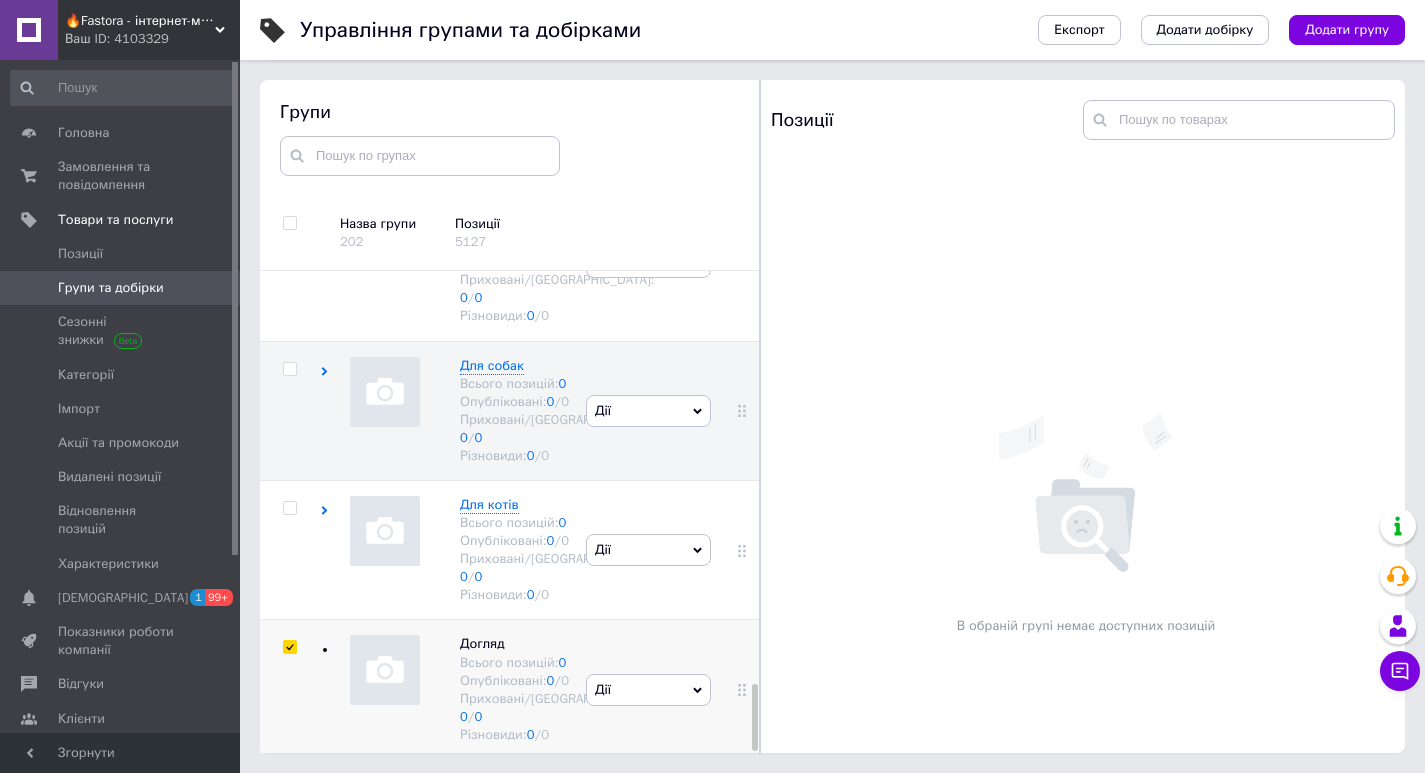 checkbox on "true" 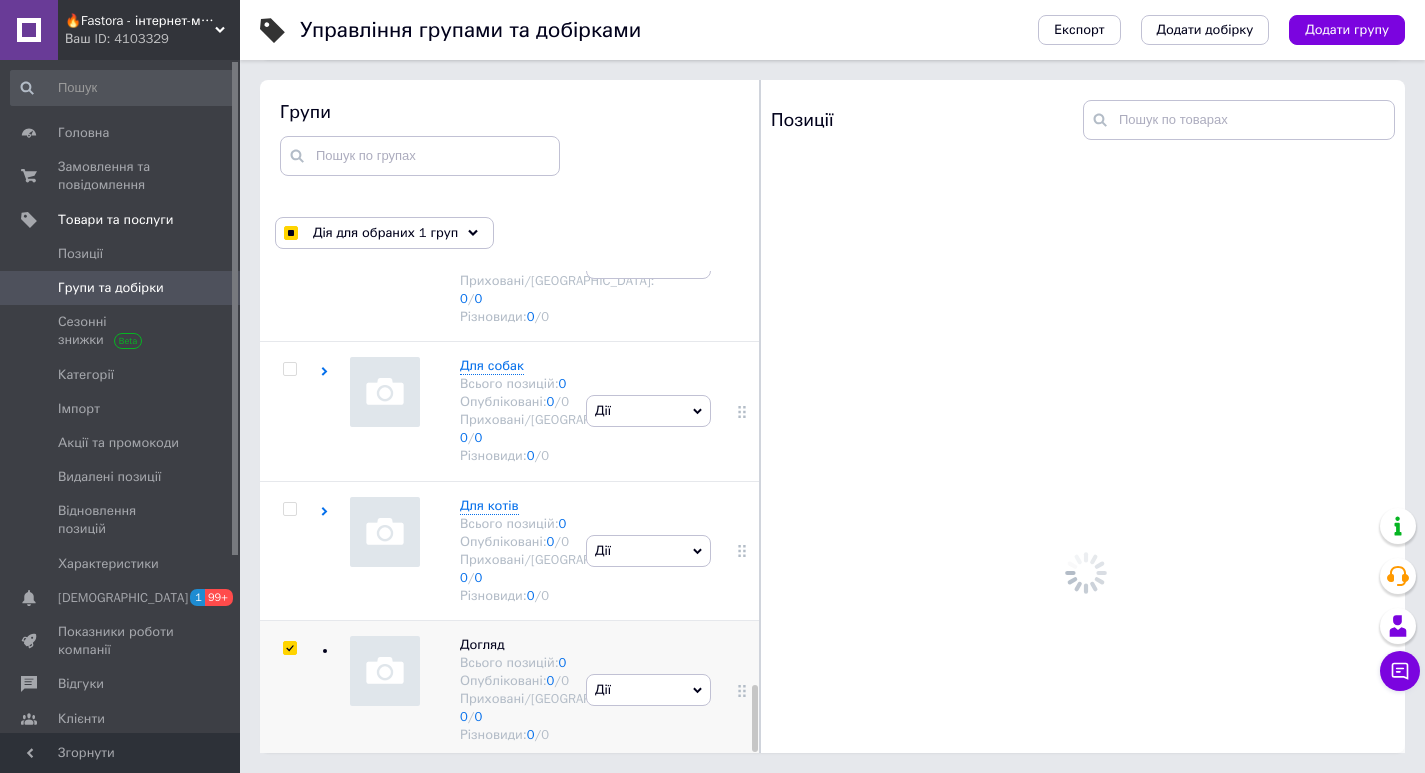 click on "Дії" at bounding box center (648, 690) 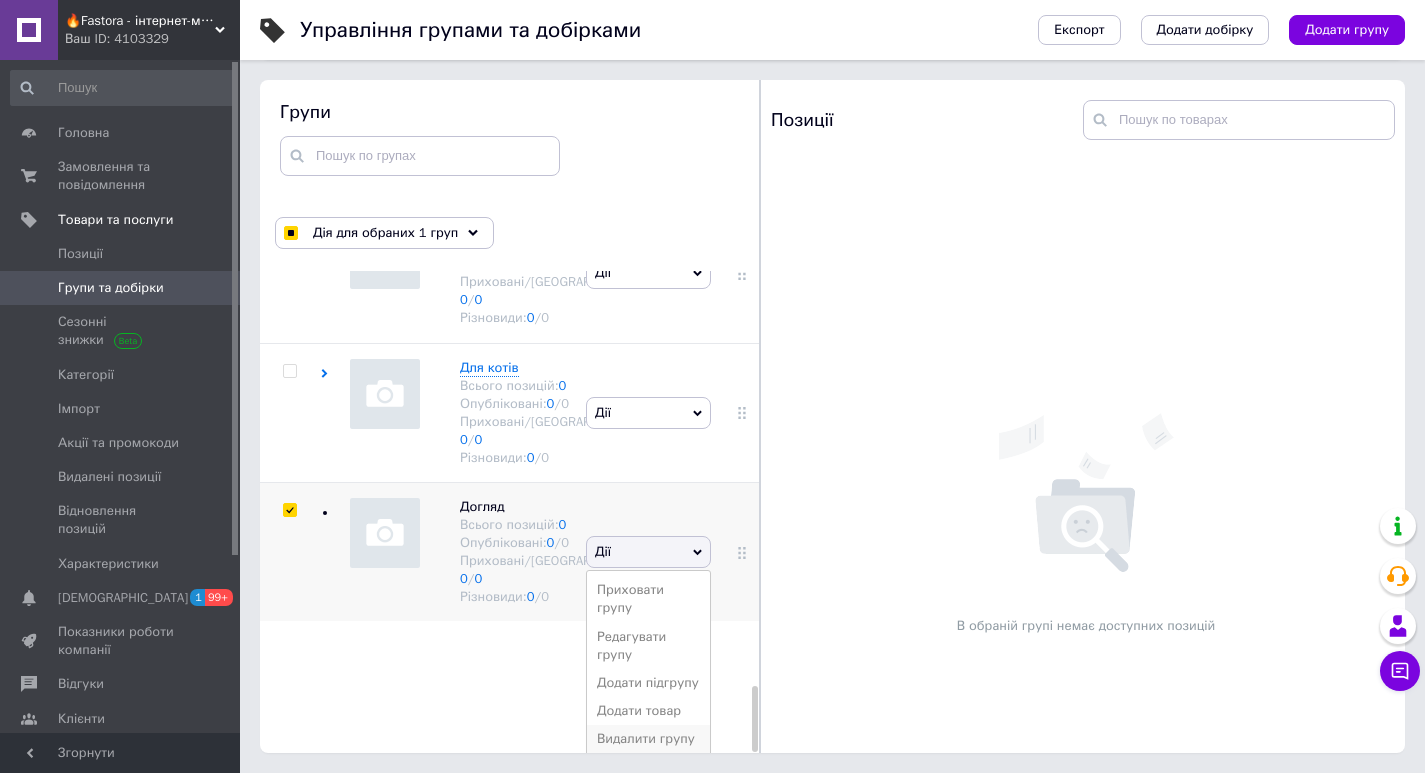 click on "Видалити групу" at bounding box center (648, 739) 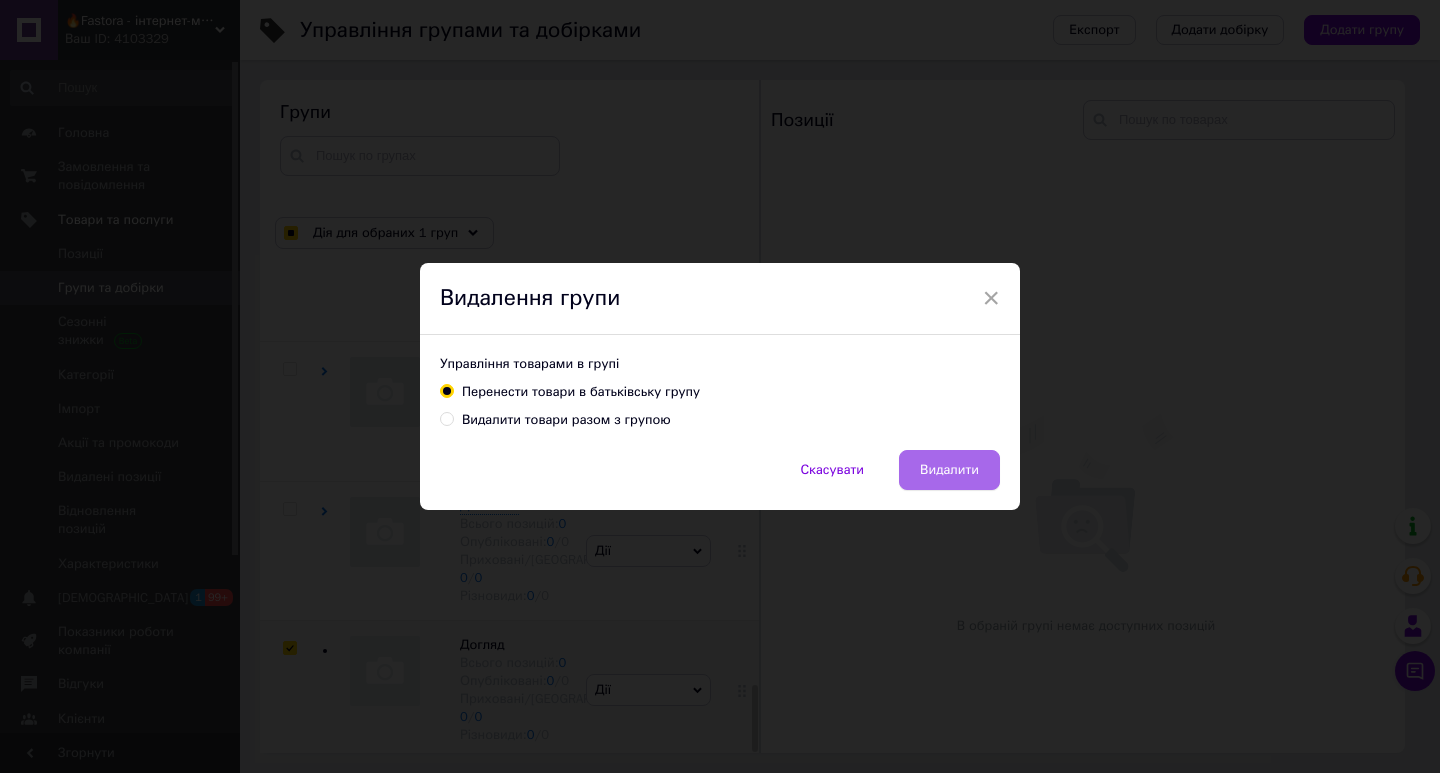 click on "Видалити" at bounding box center [949, 470] 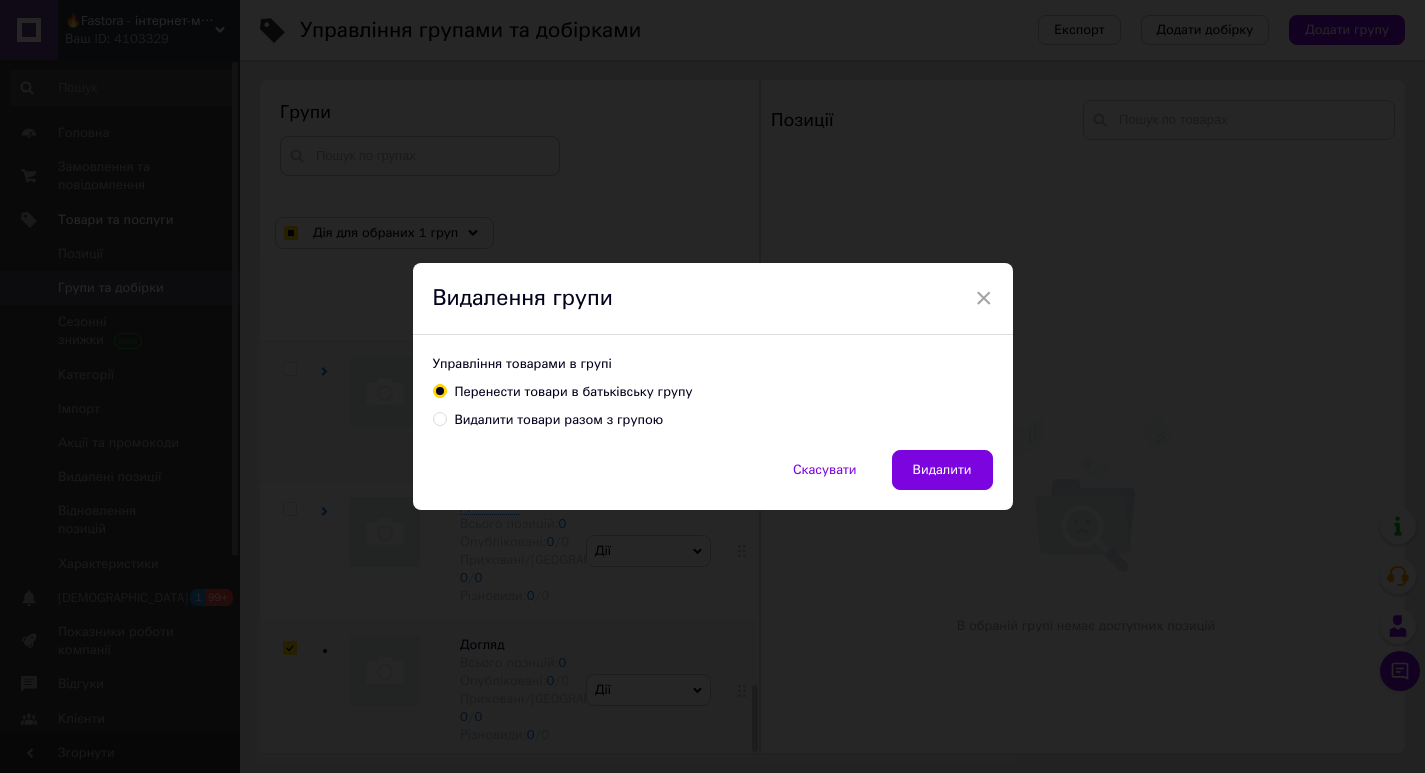 scroll, scrollTop: 2803, scrollLeft: 0, axis: vertical 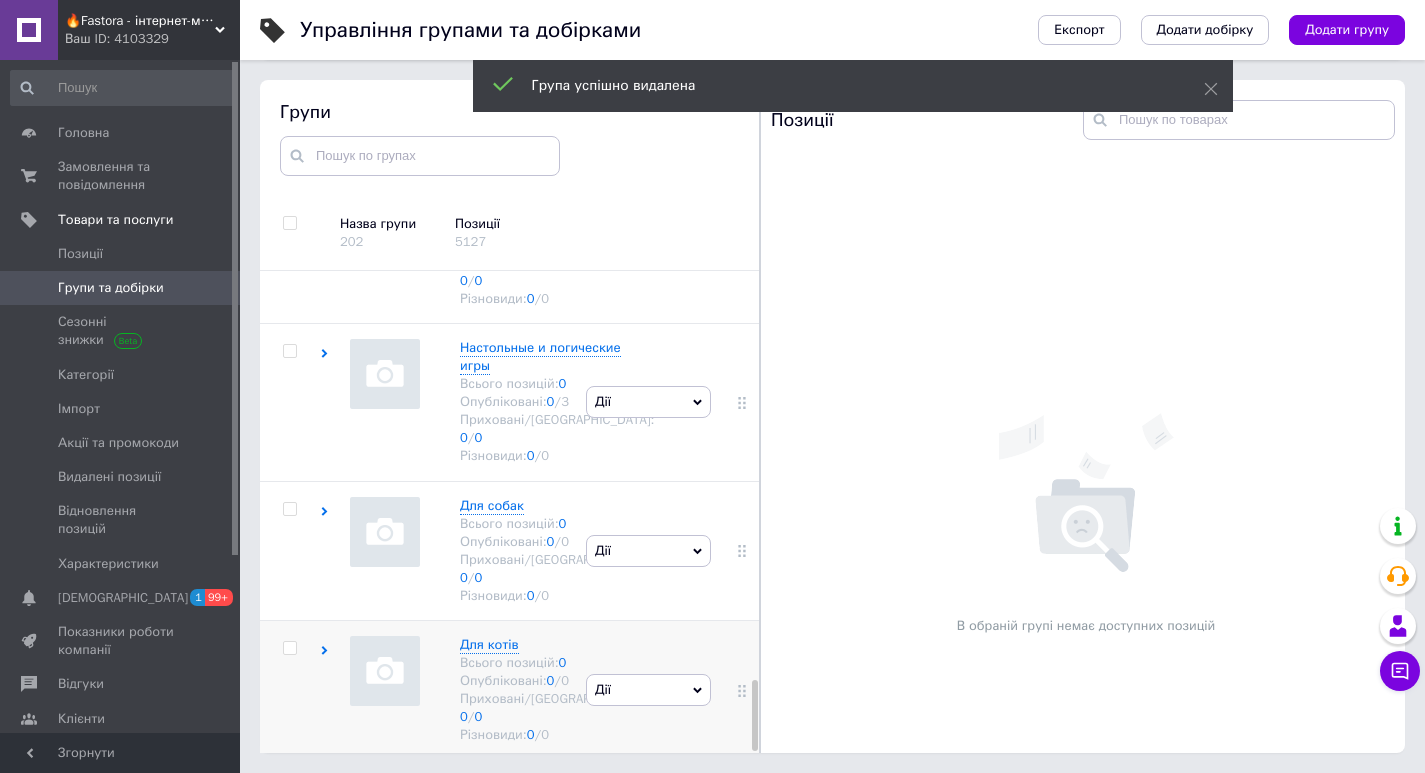 click on "Для котів Всього позицій:  0 Опубліковані:  0  /  0 Приховані/Видалені:  0  /  0 Різновиди:  0  /  0" at bounding box center [450, 690] 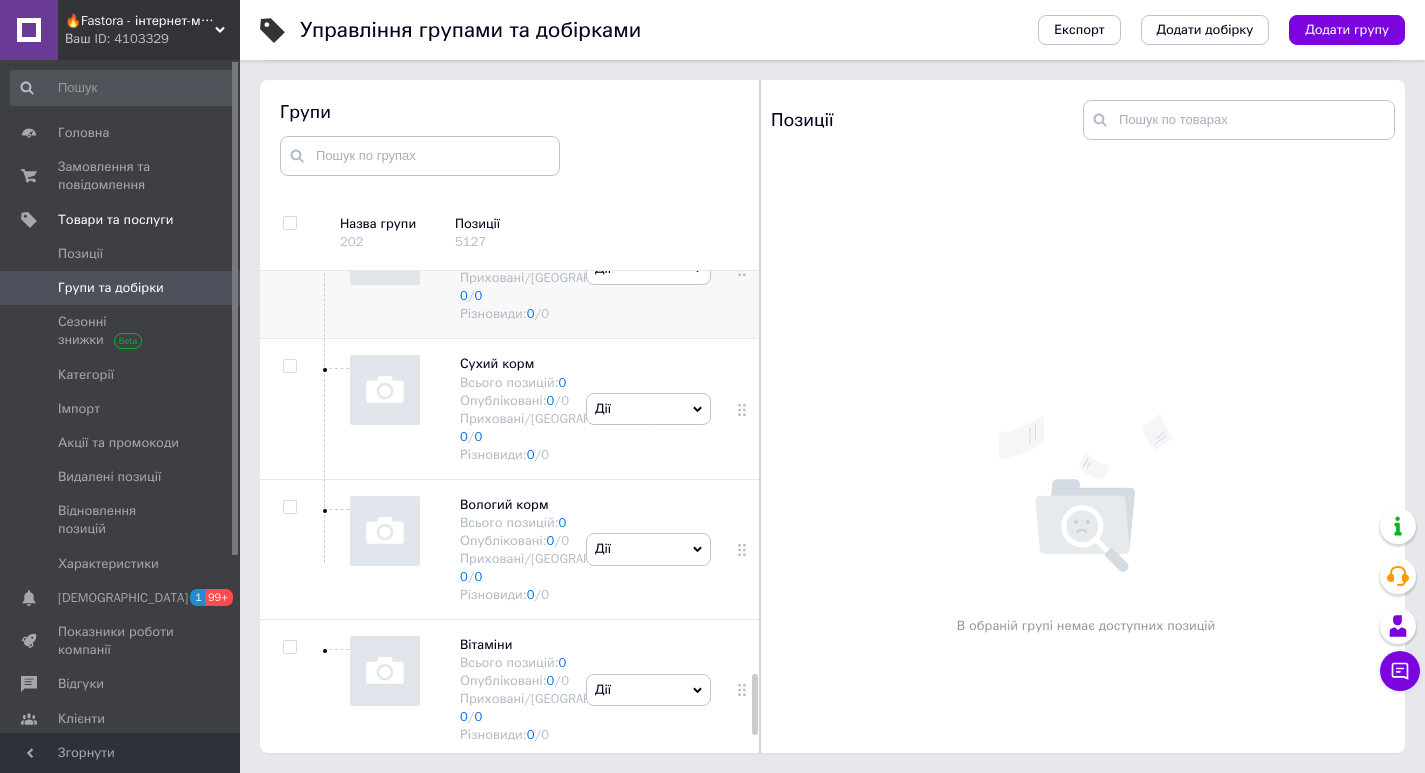 scroll, scrollTop: 3315, scrollLeft: 0, axis: vertical 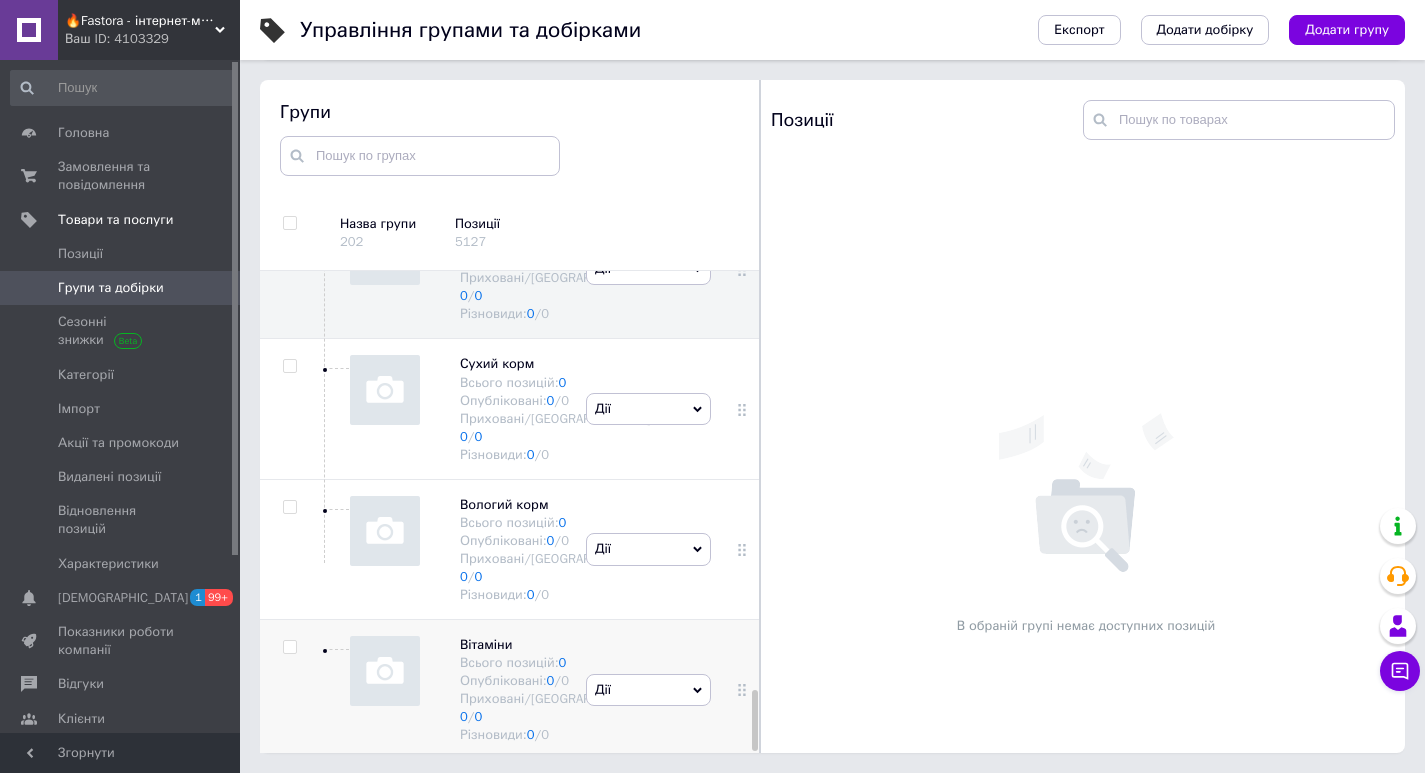 click at bounding box center (289, 647) 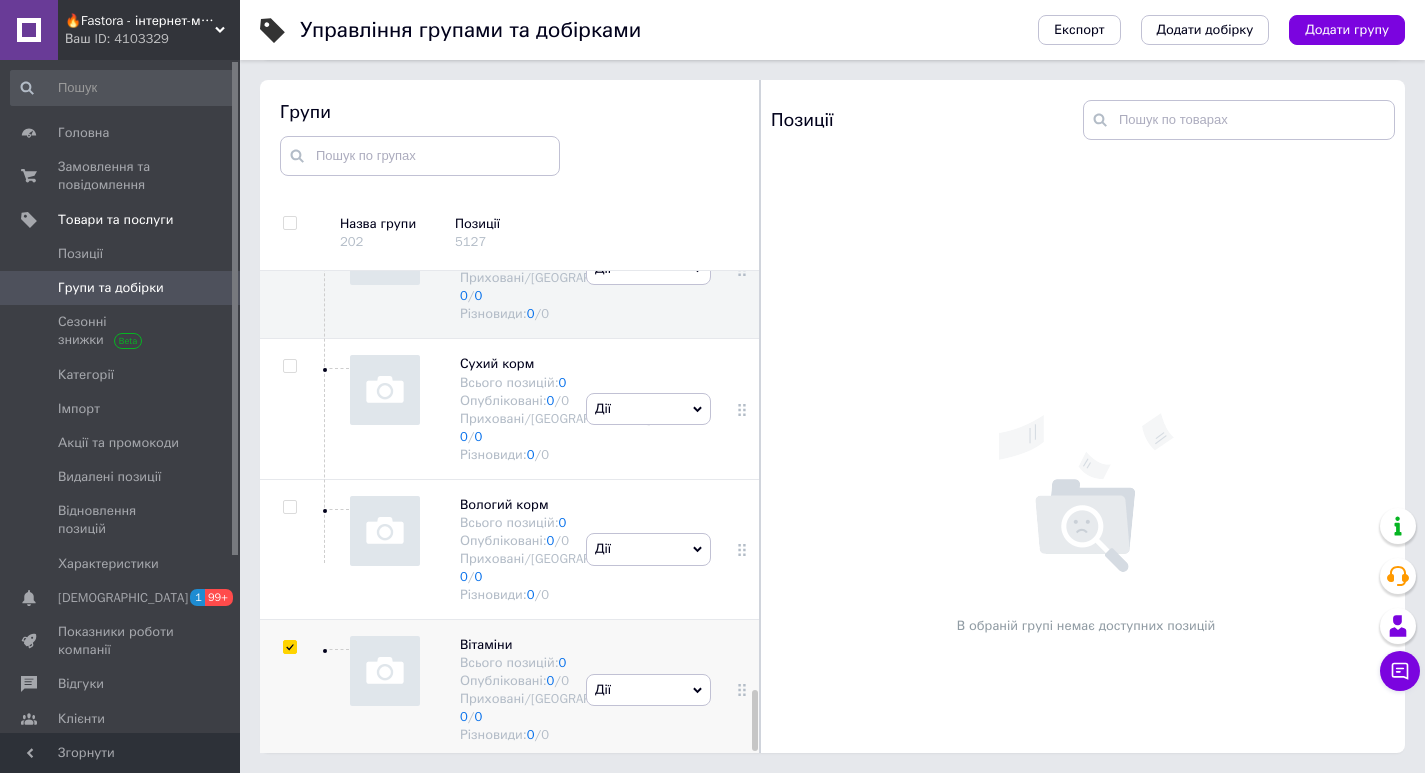 checkbox on "true" 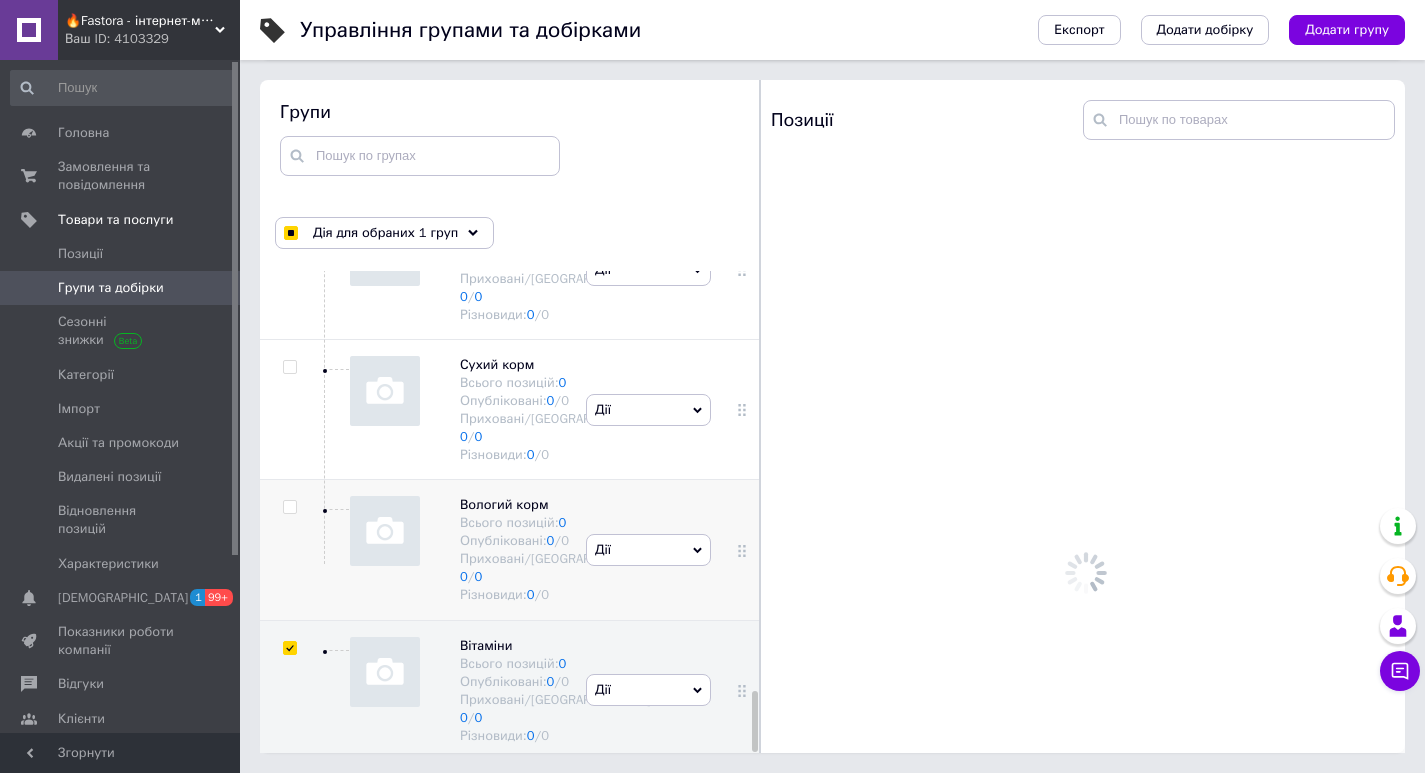 click at bounding box center [289, 507] 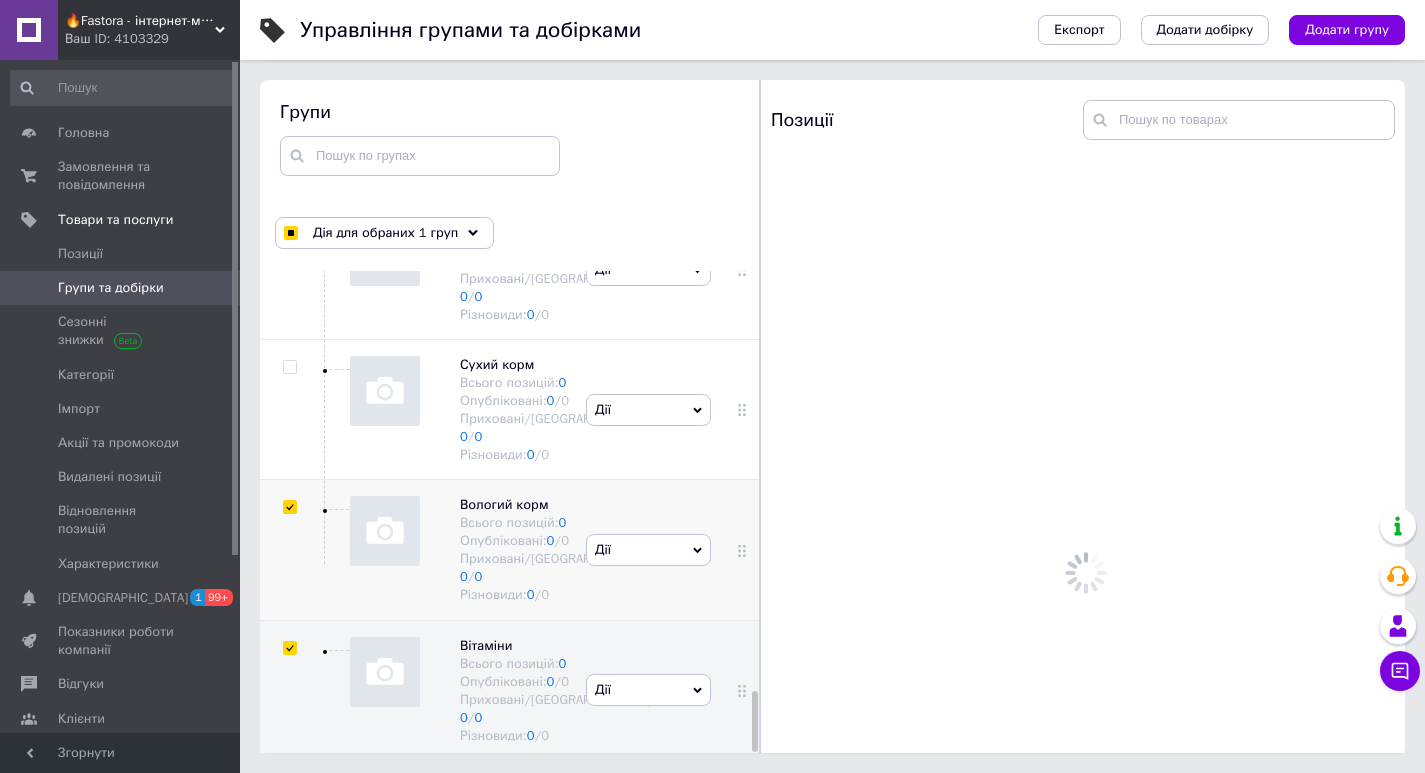 checkbox on "true" 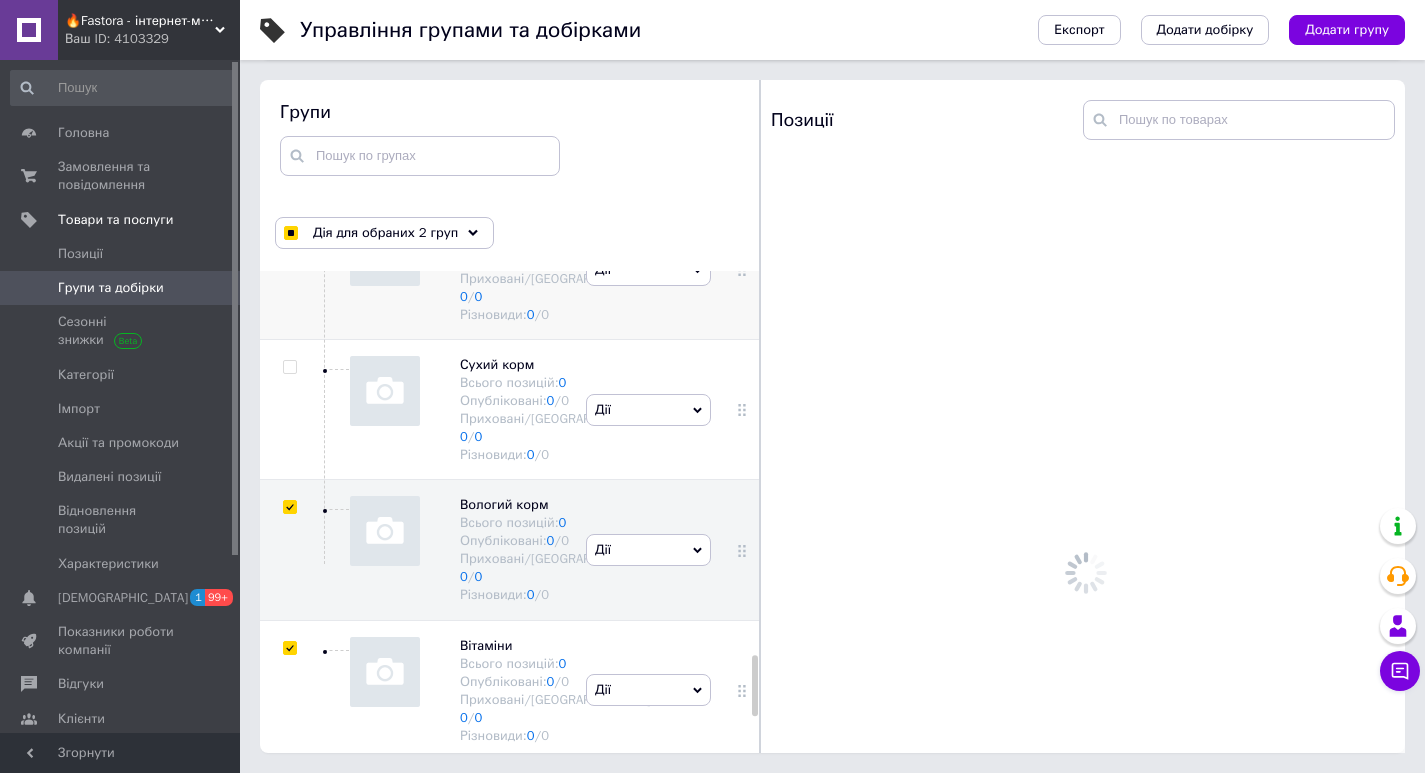 scroll, scrollTop: 3014, scrollLeft: 0, axis: vertical 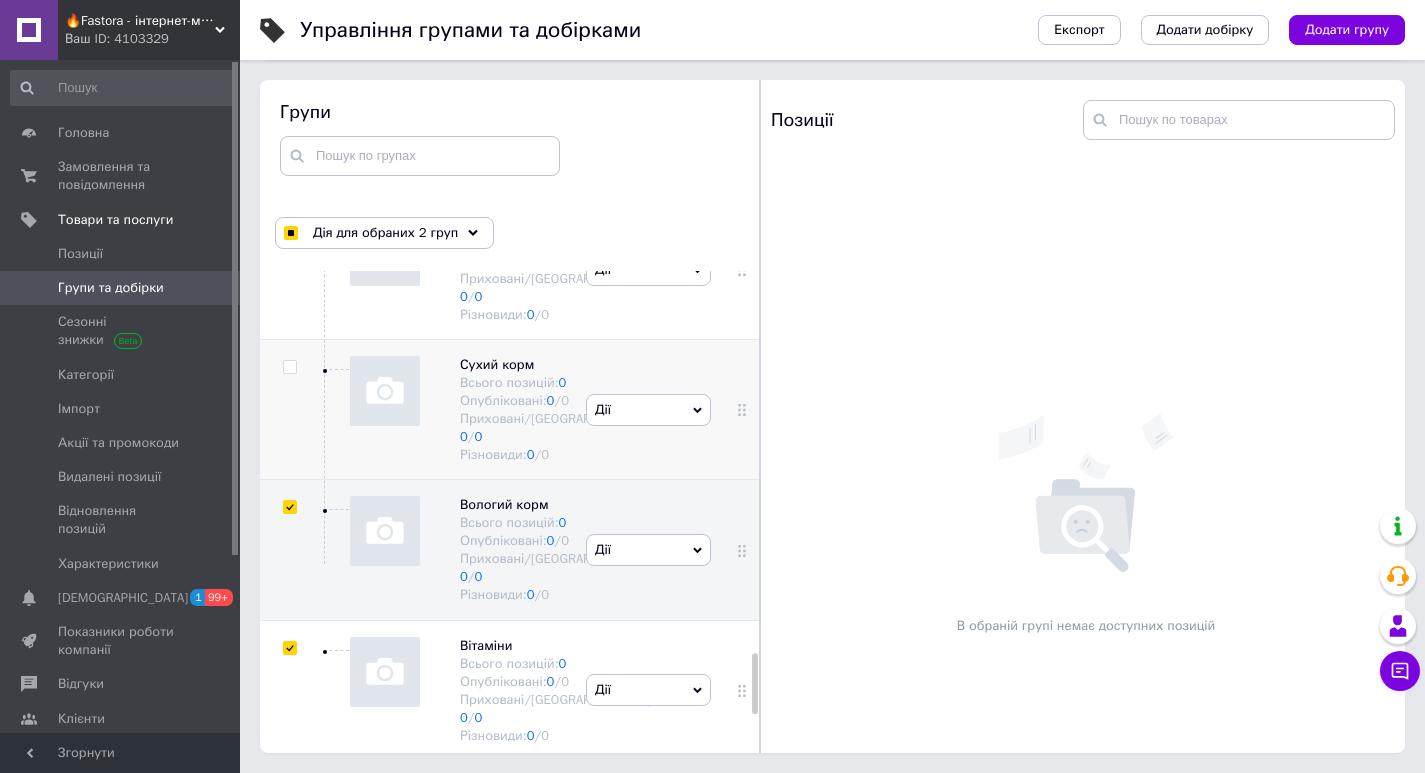 click at bounding box center (289, 367) 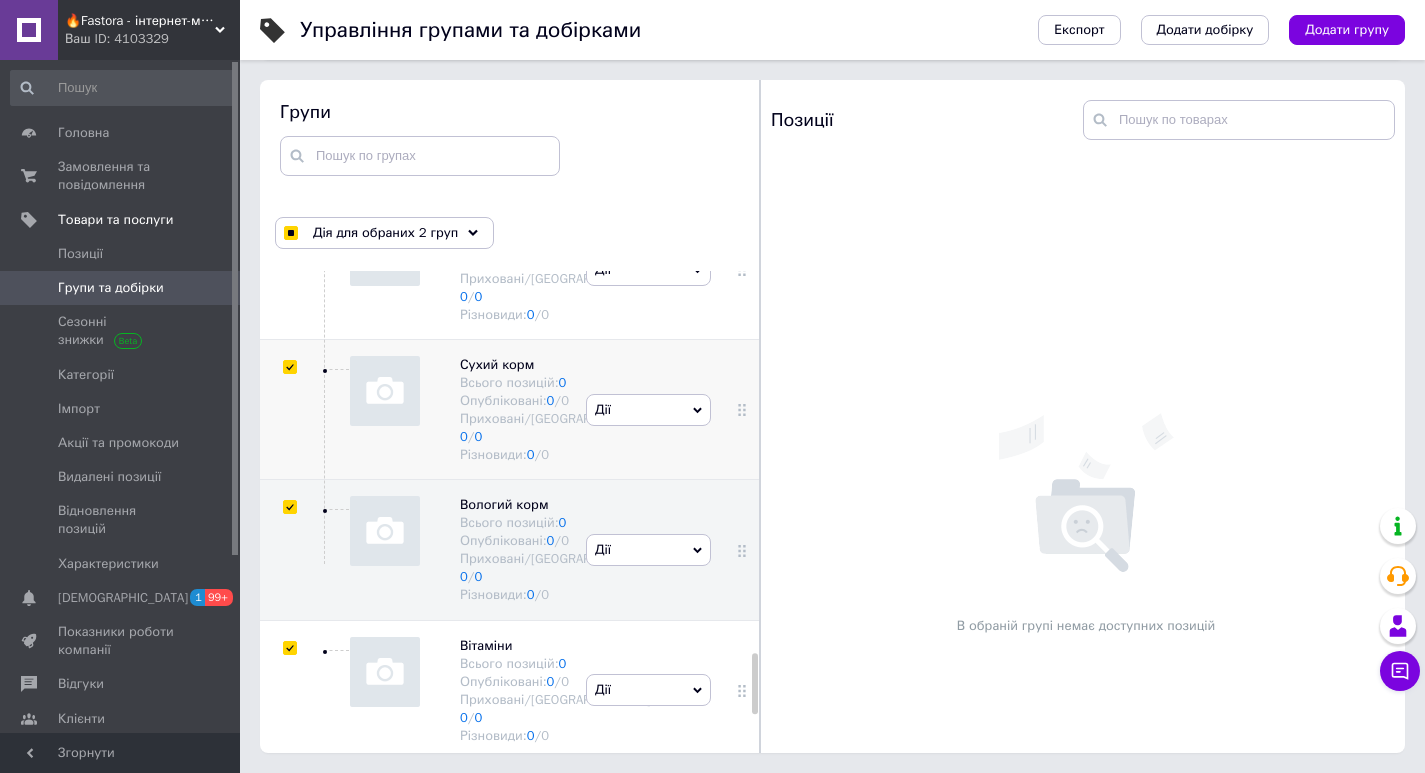 checkbox on "true" 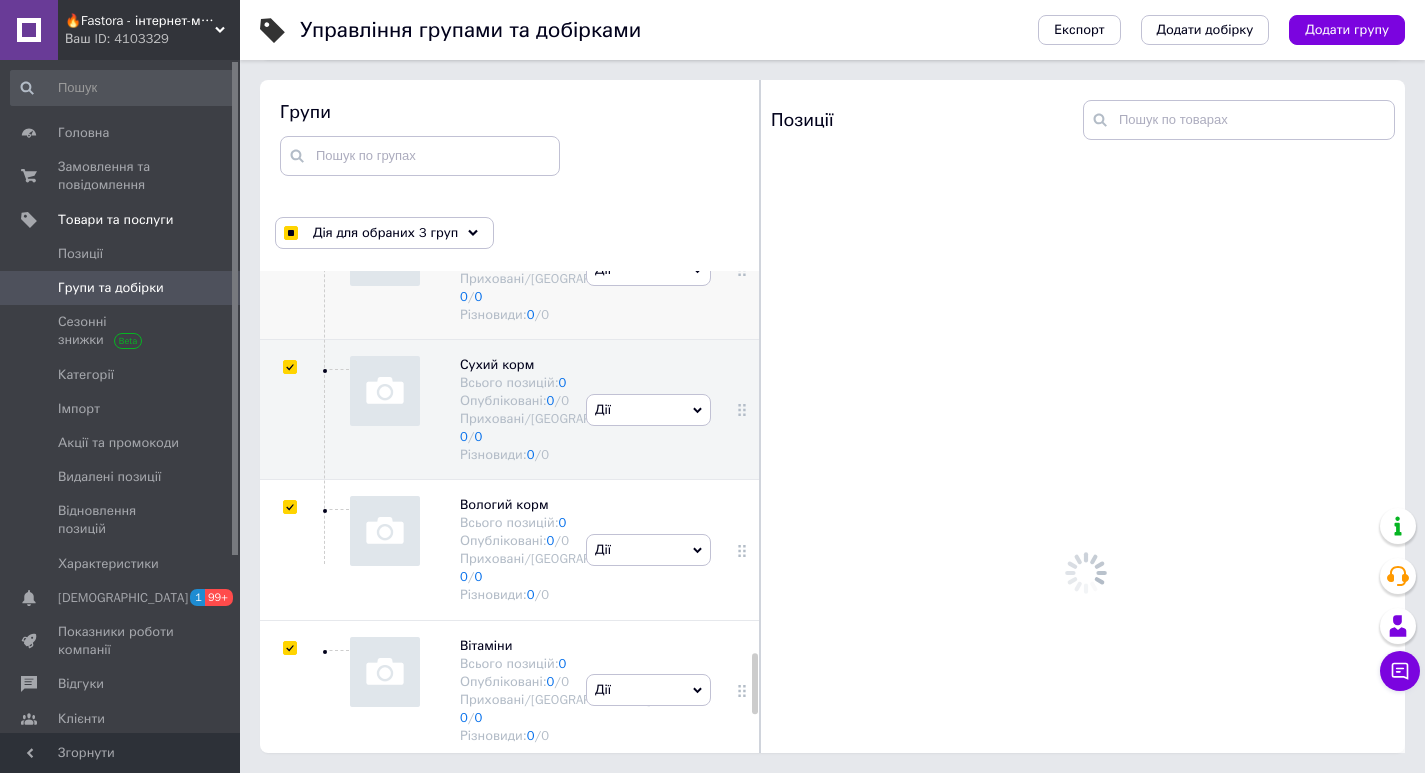 click at bounding box center [289, 228] 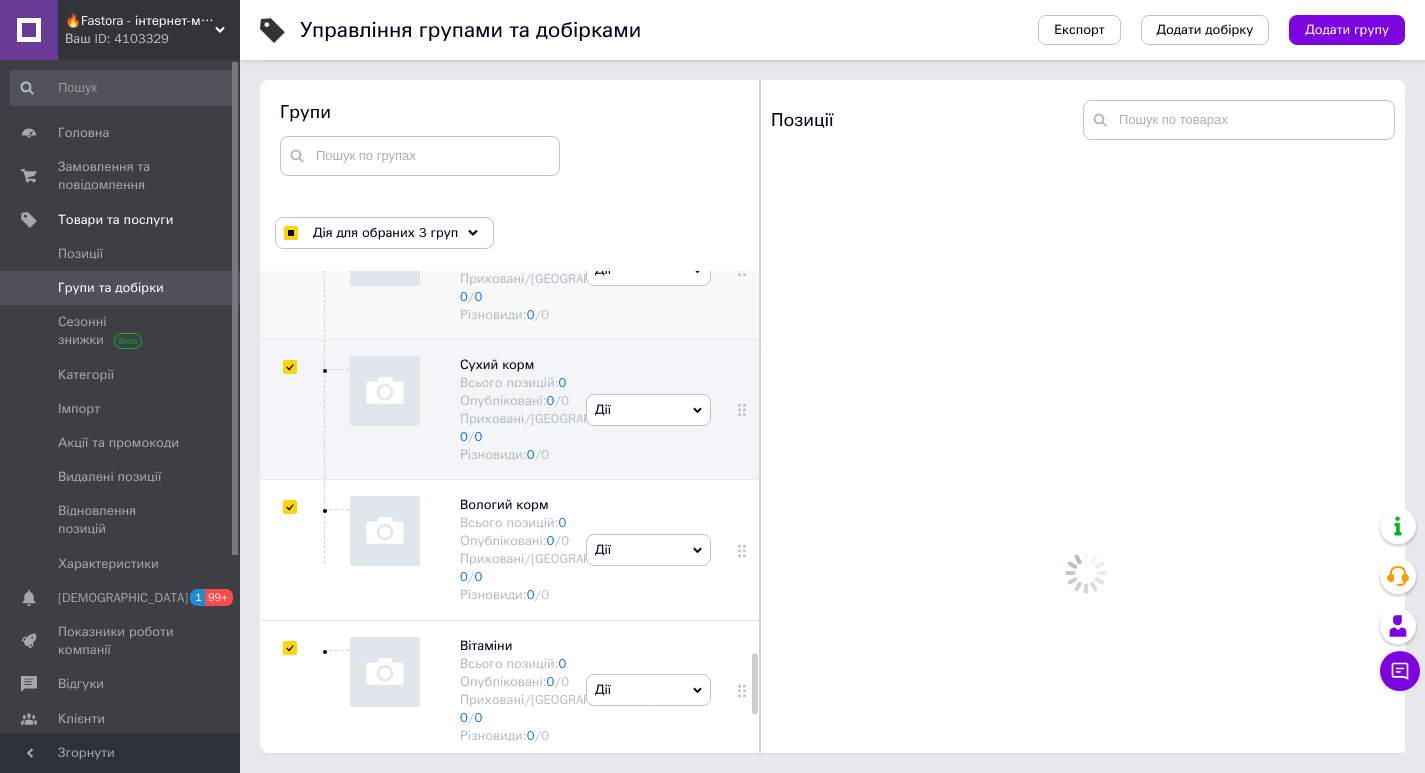 checkbox on "true" 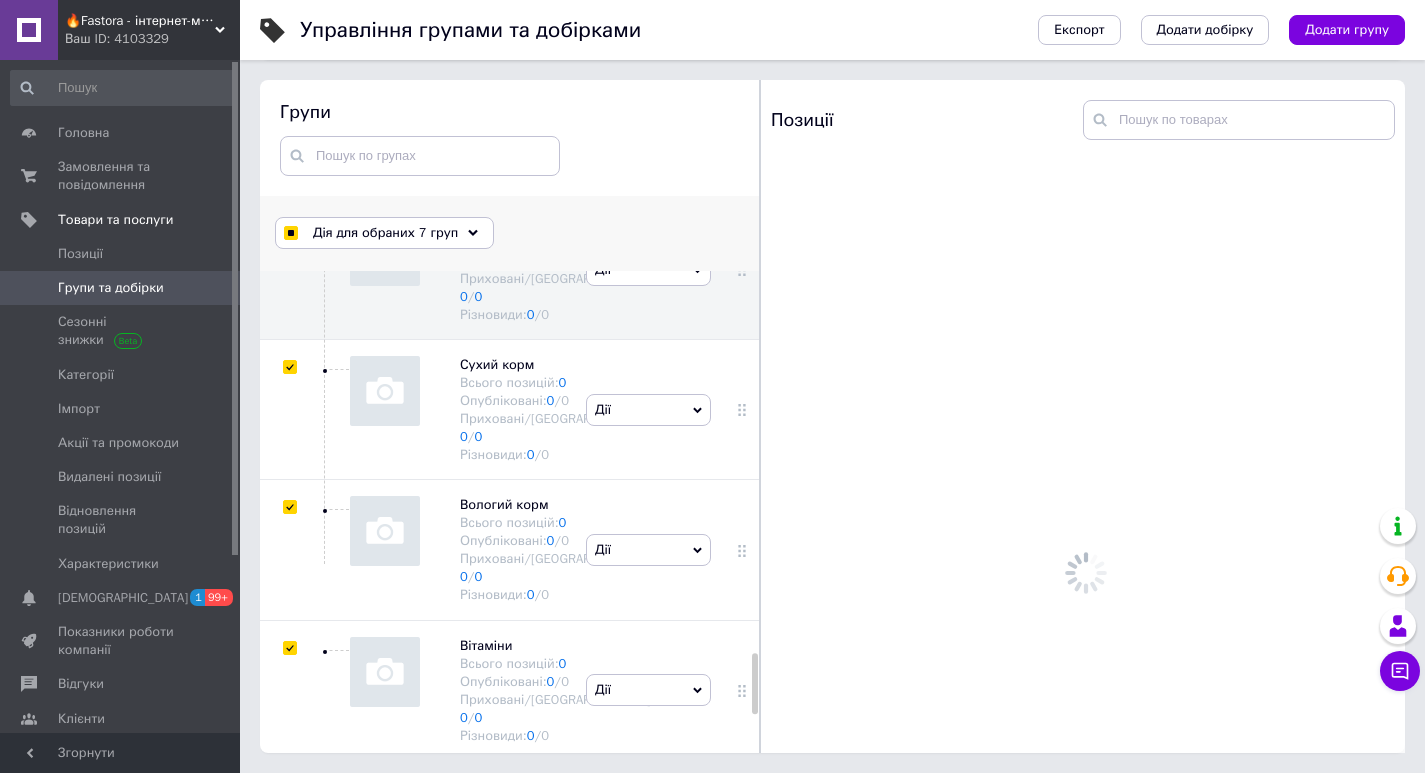click on "Дія для обраних 7 груп" at bounding box center [385, 233] 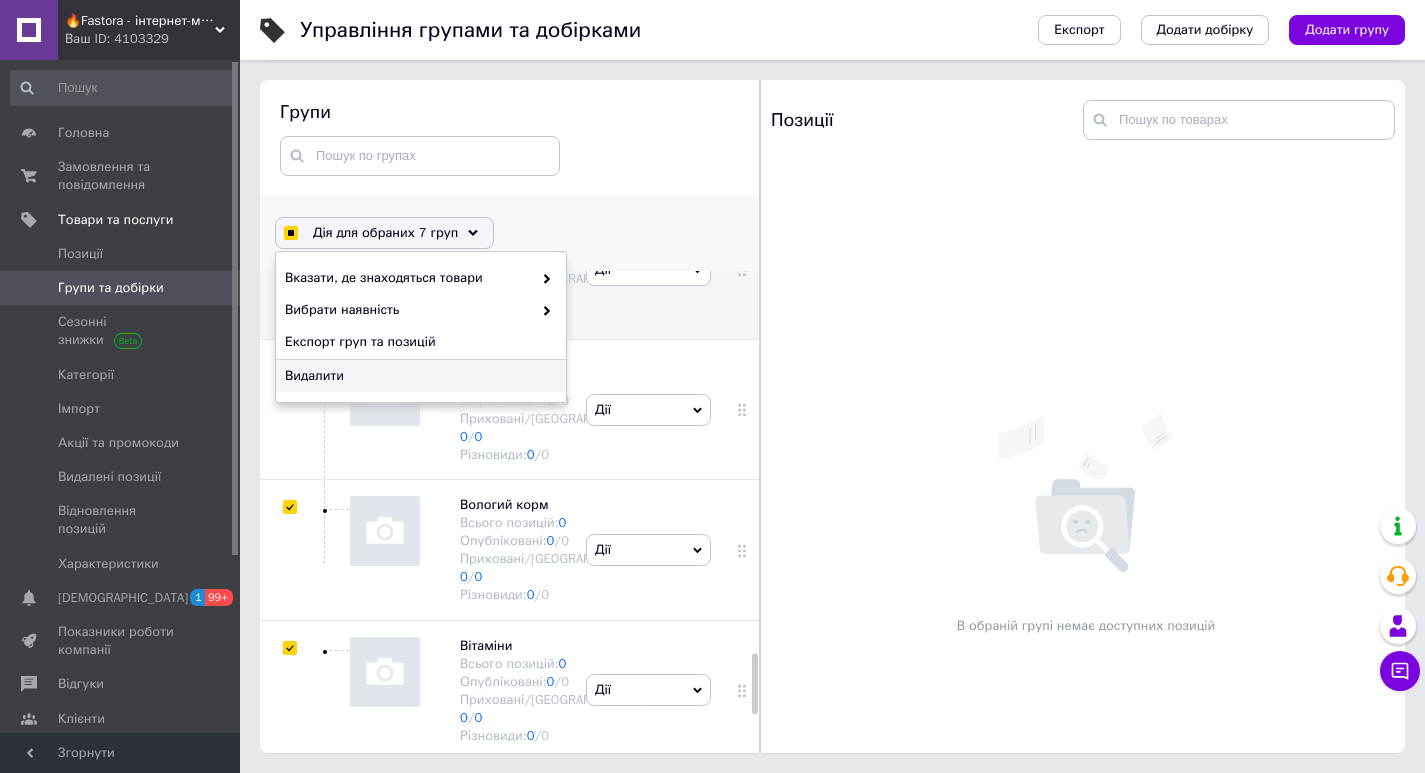 click on "Видалити" at bounding box center (418, 376) 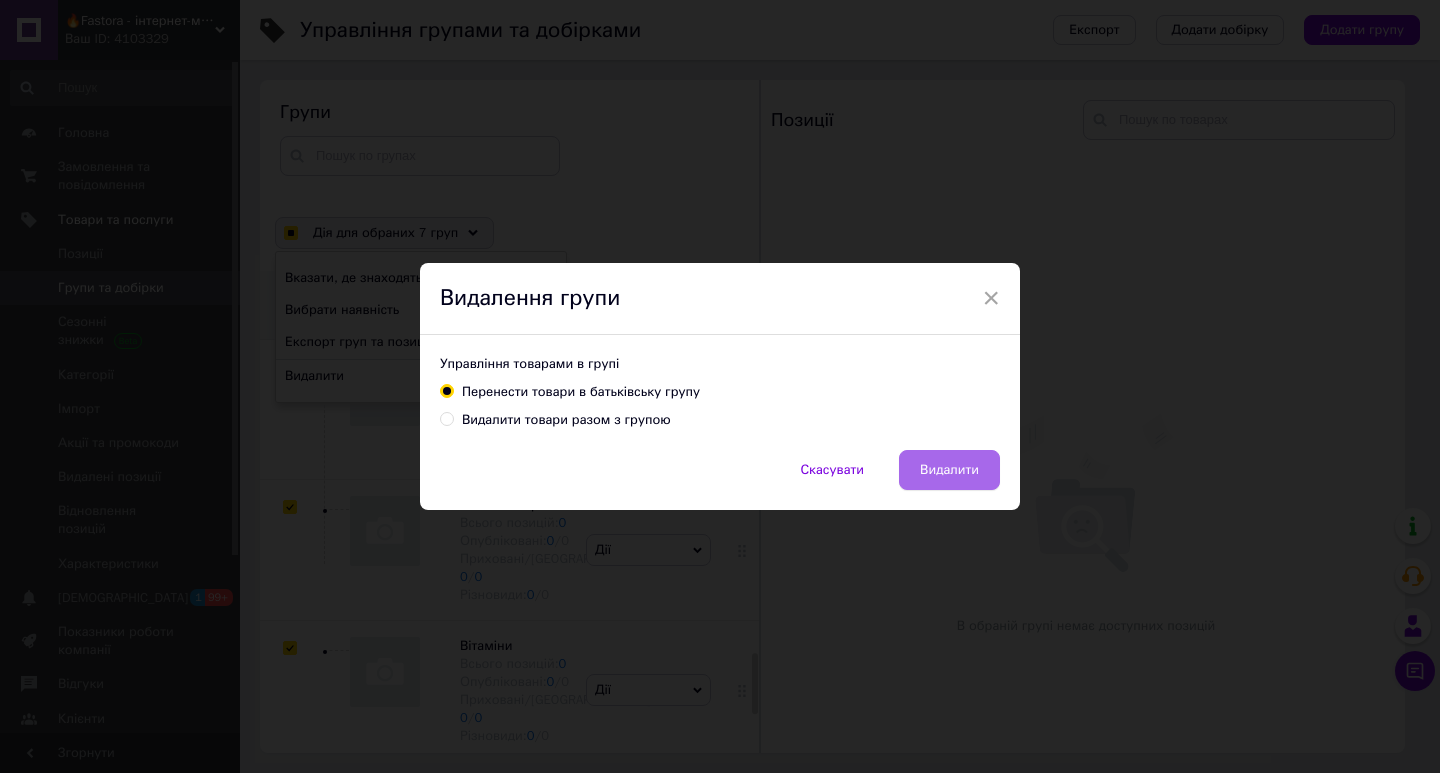 click on "Видалити" at bounding box center (949, 470) 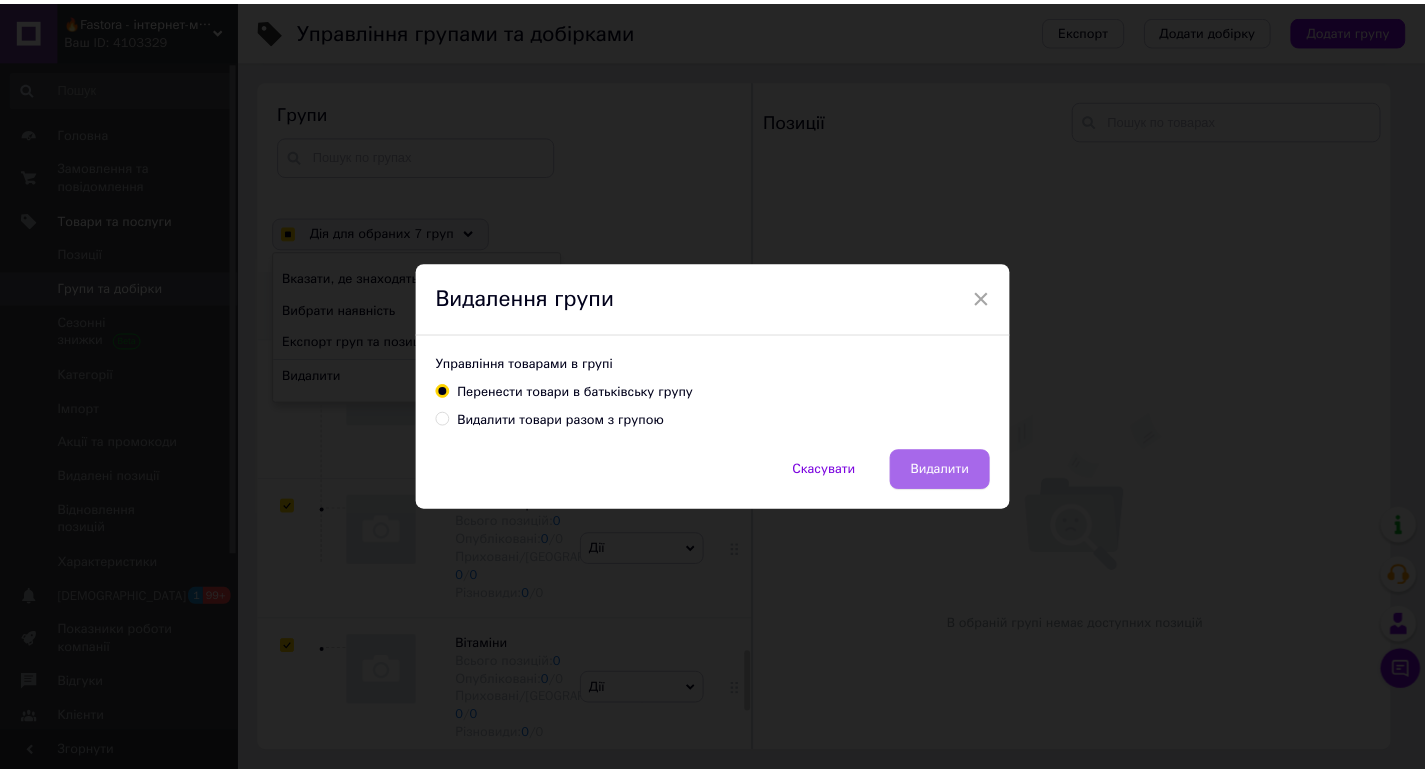 scroll, scrollTop: 0, scrollLeft: 0, axis: both 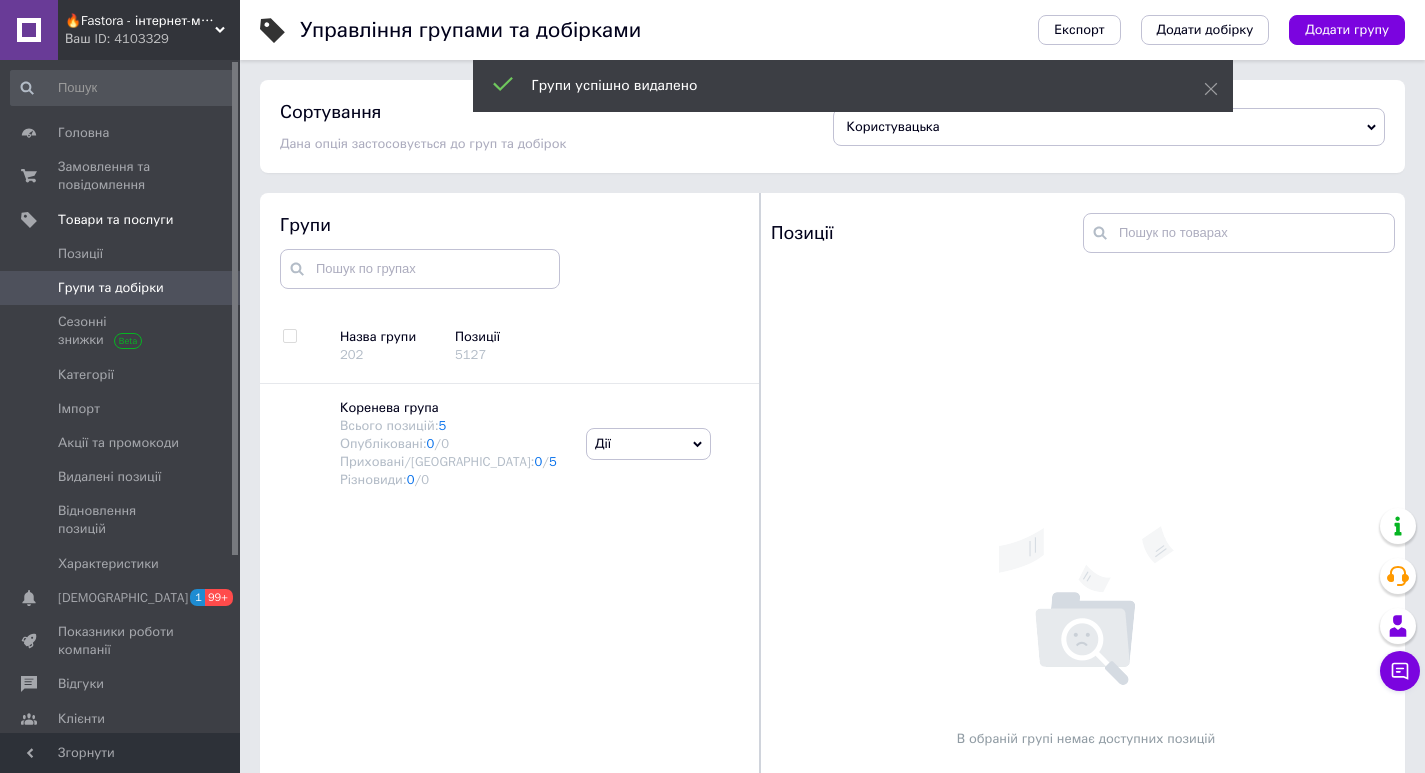 click on "Групи та добірки" at bounding box center (123, 288) 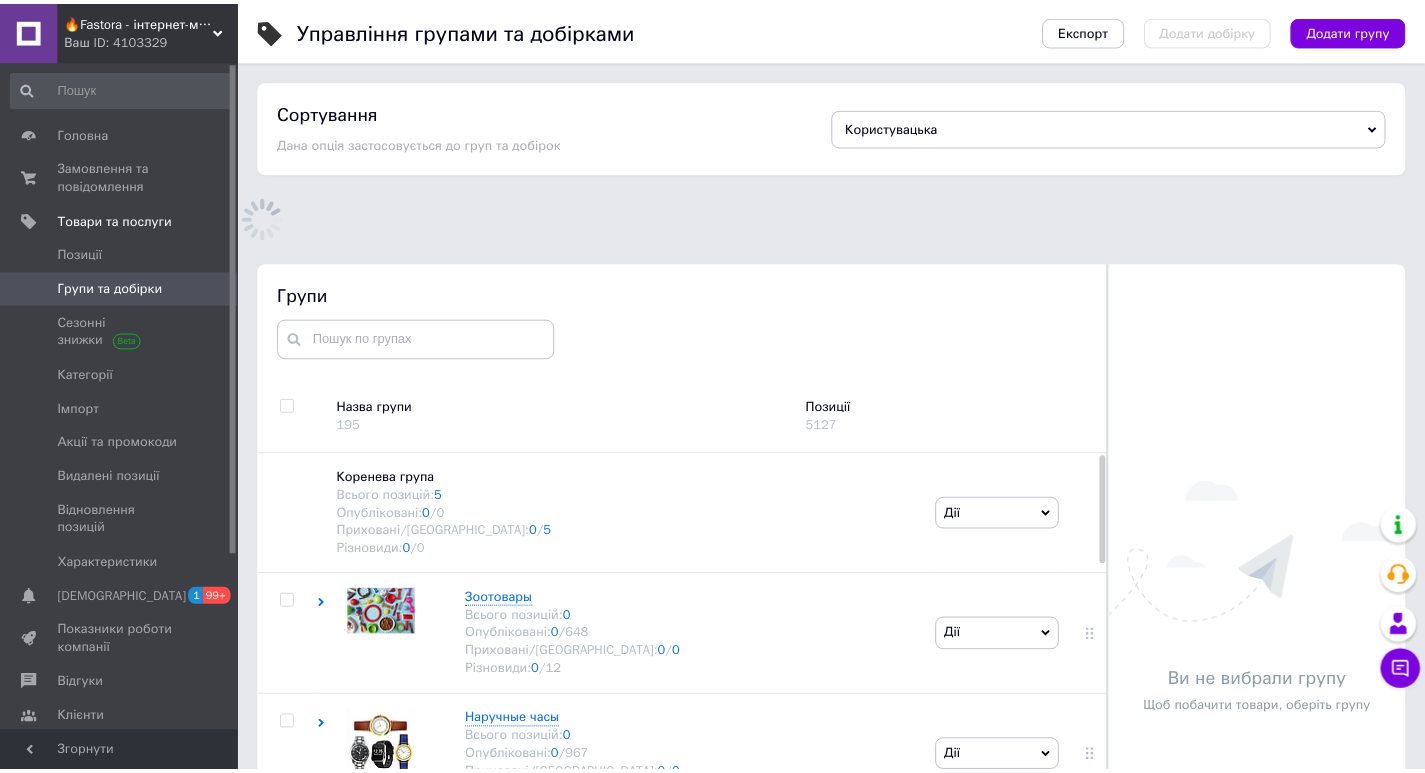 scroll, scrollTop: 158, scrollLeft: 0, axis: vertical 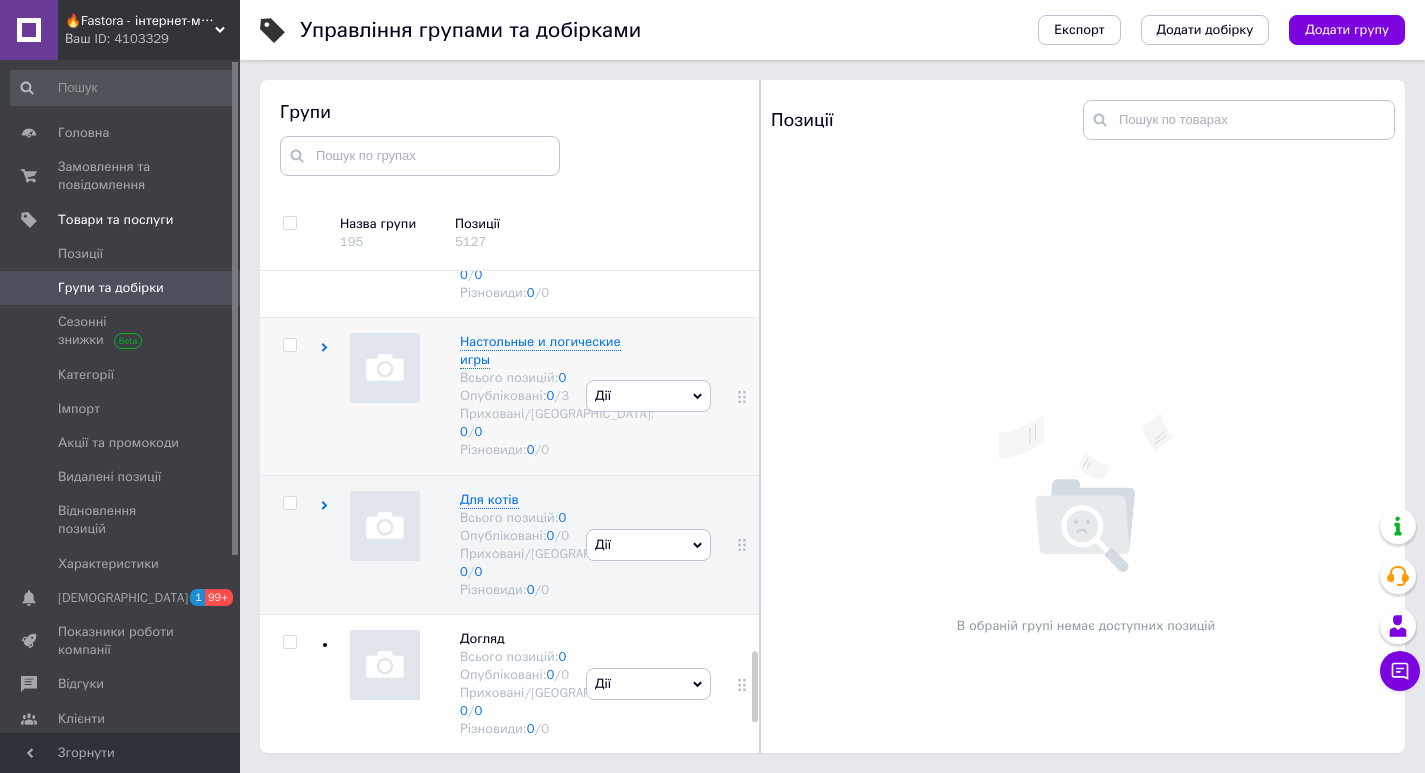 click at bounding box center [290, 345] 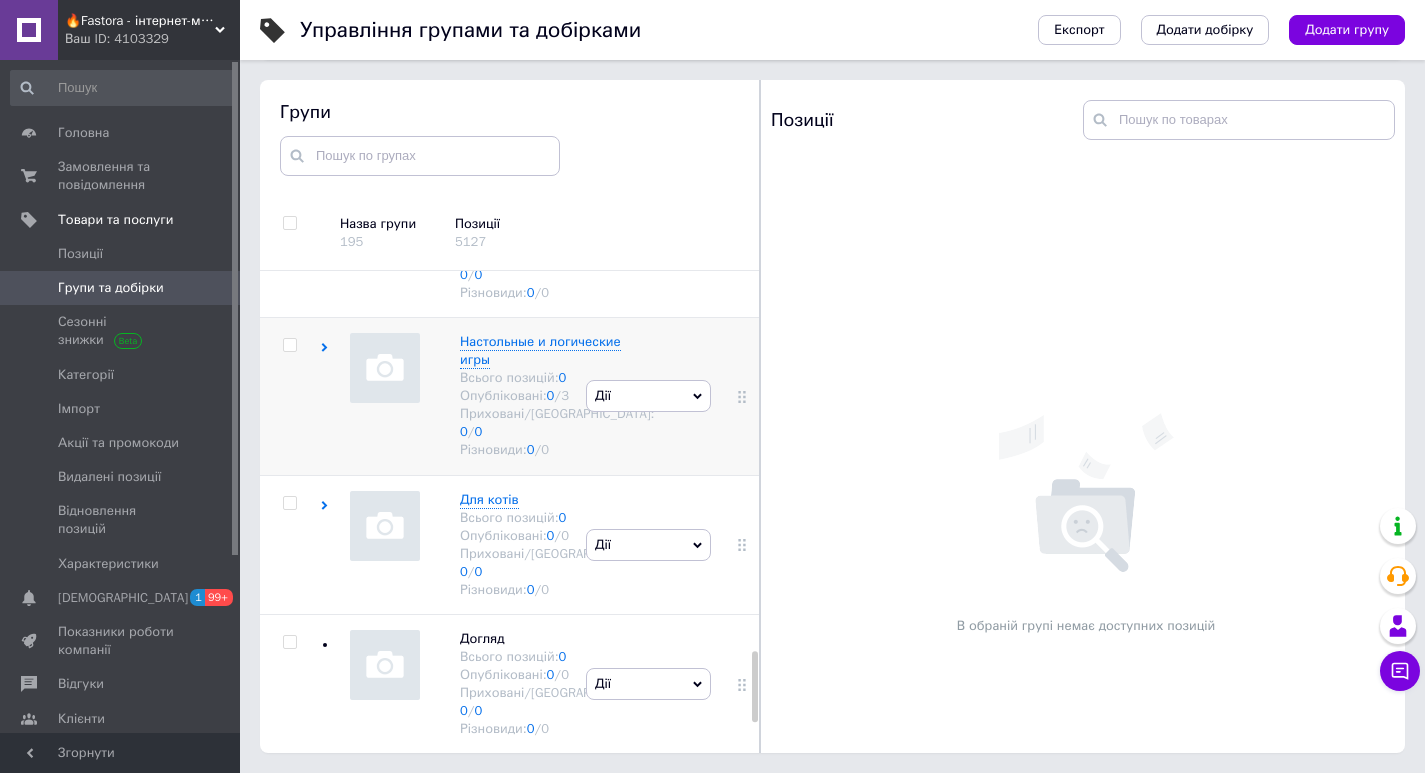 click 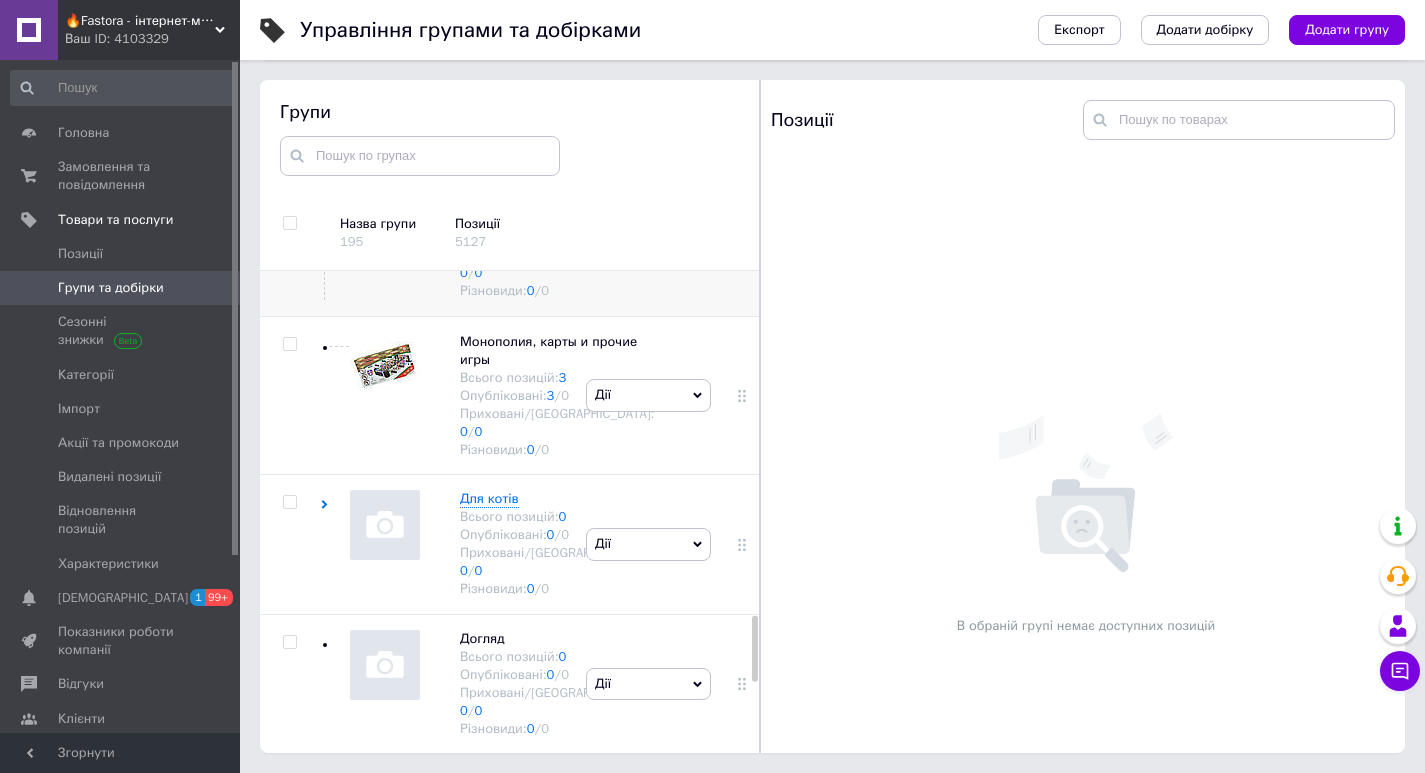 scroll, scrollTop: 2547, scrollLeft: 0, axis: vertical 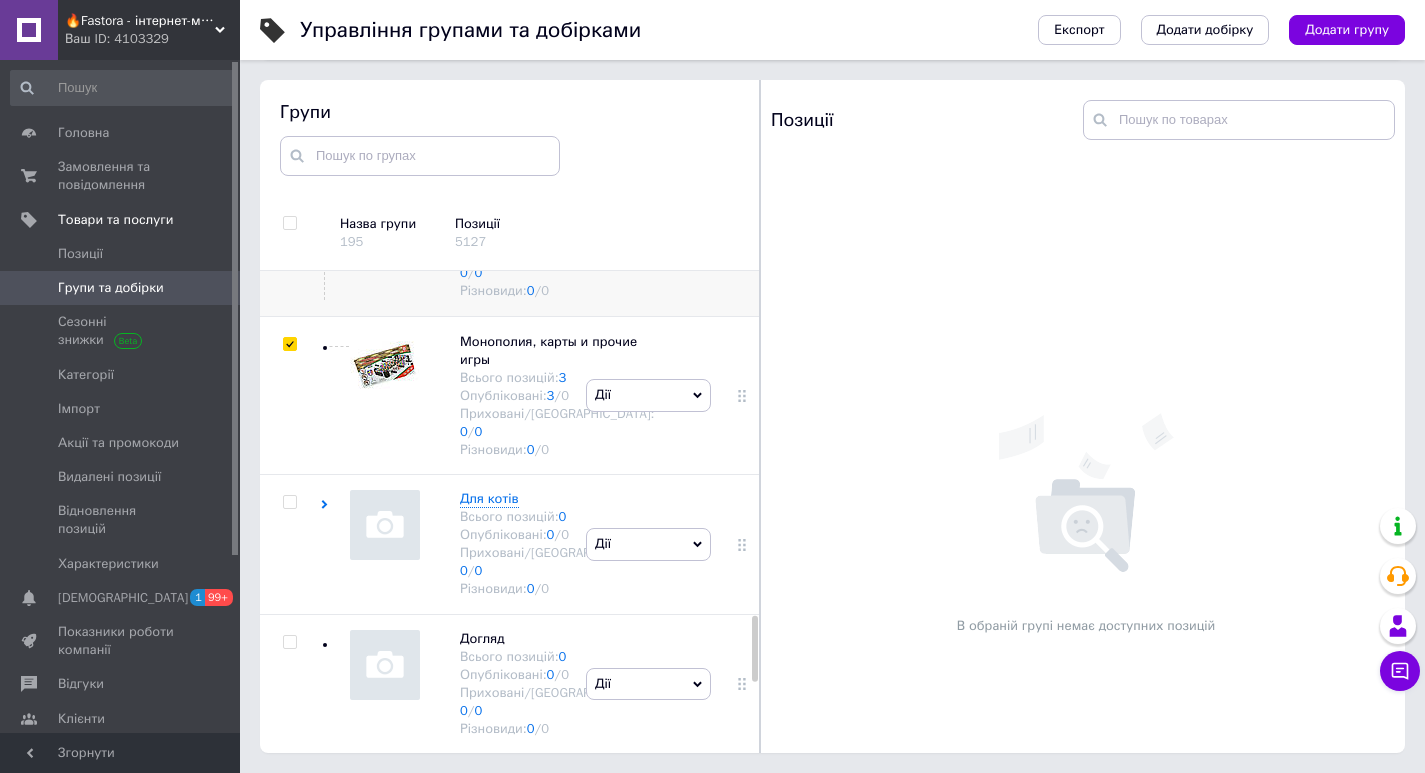 checkbox on "true" 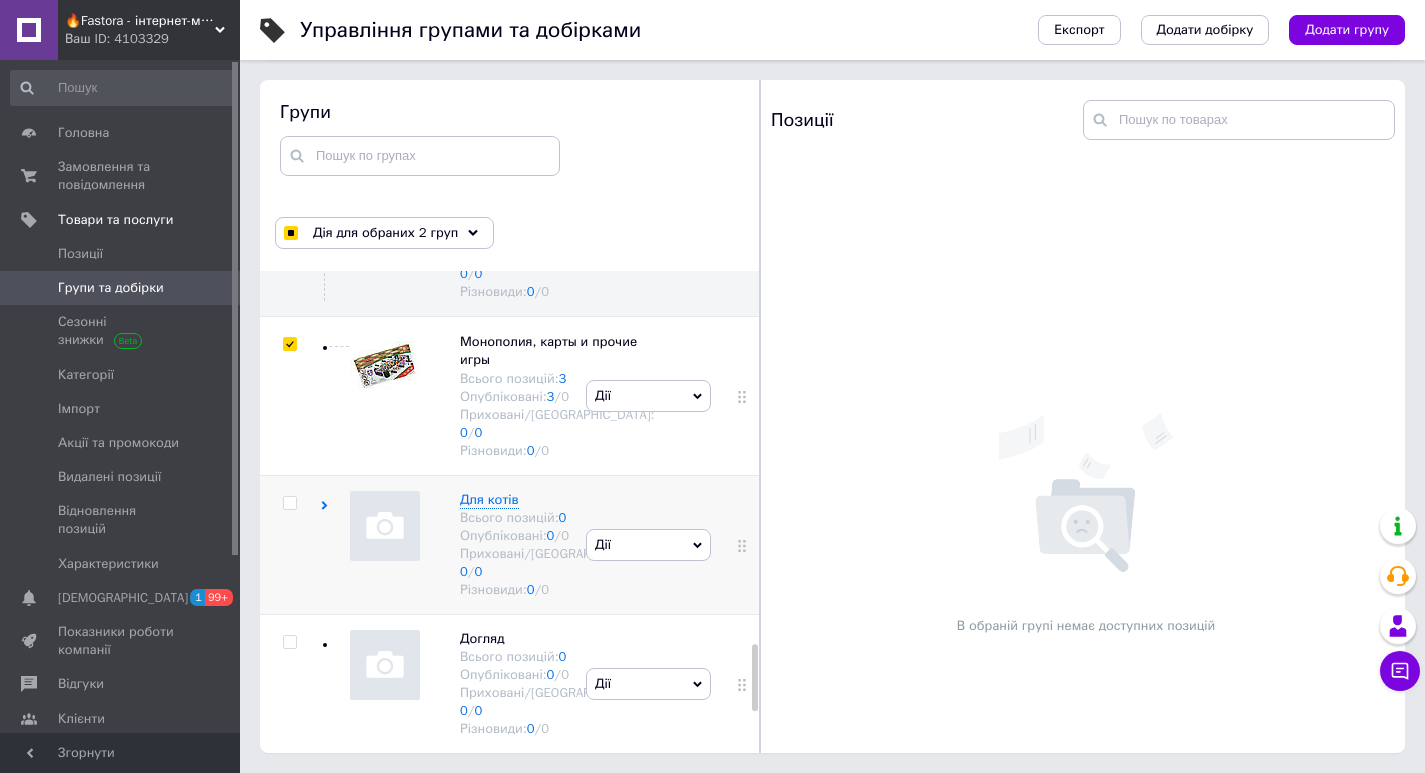scroll, scrollTop: 2810, scrollLeft: 0, axis: vertical 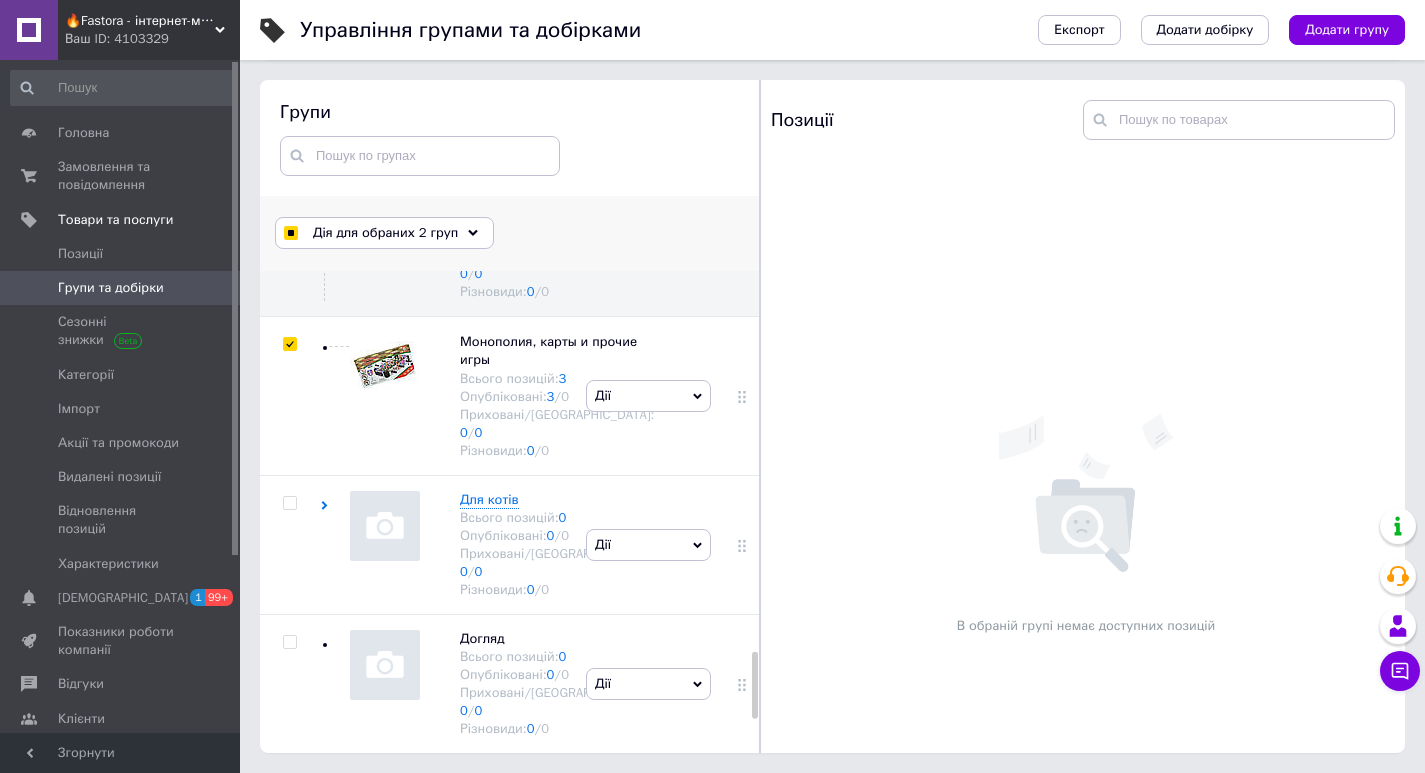 click on "Дія для обраних 2 груп" at bounding box center [385, 233] 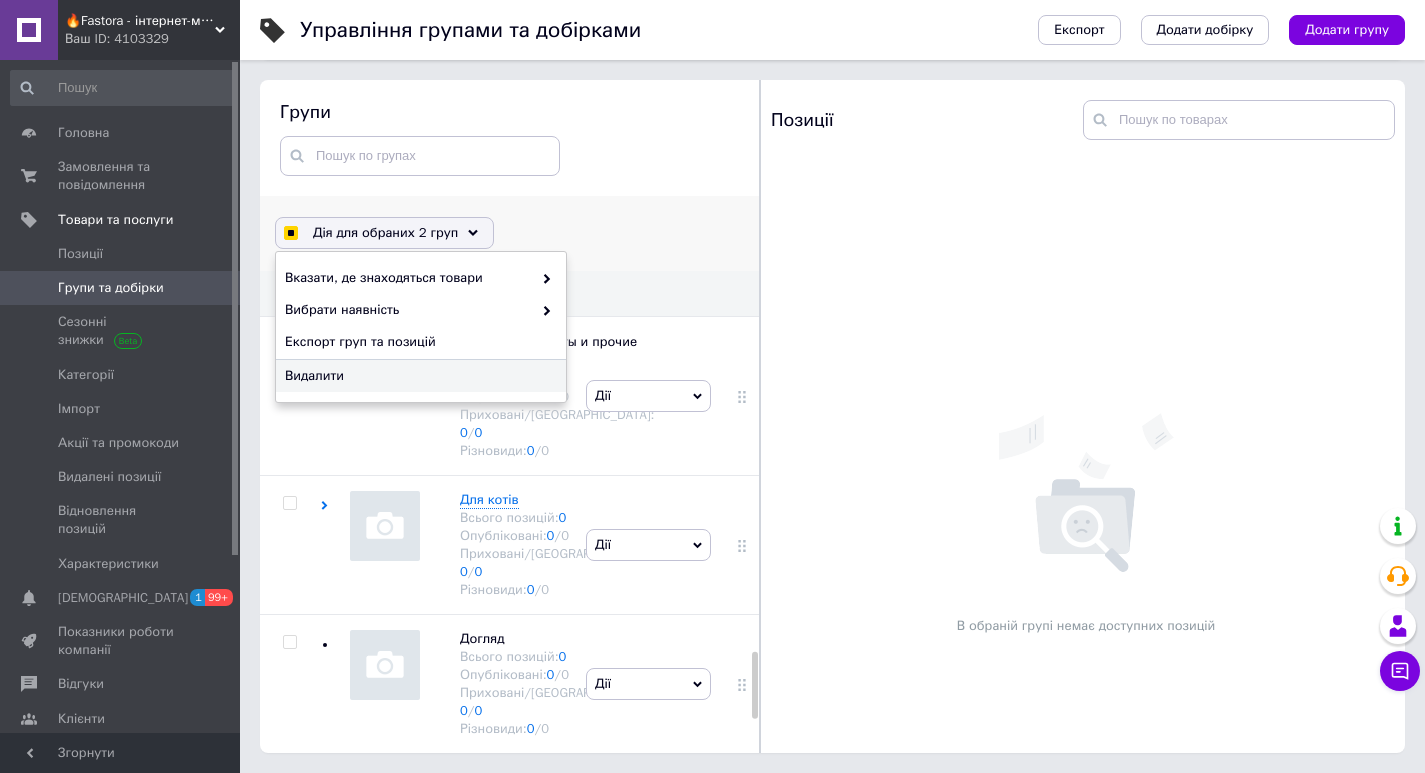 click on "Видалити" at bounding box center (418, 376) 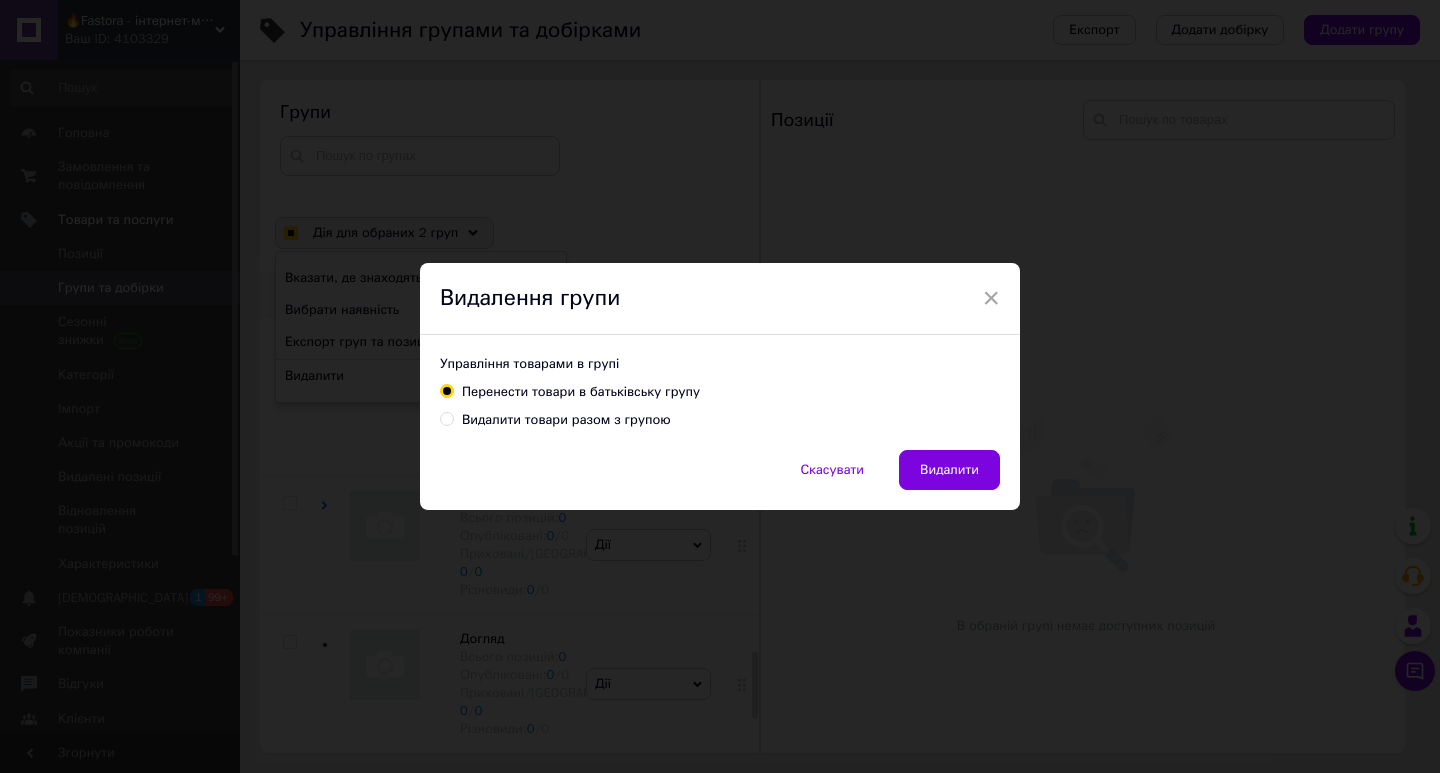 click on "Видалити товари разом з групою" at bounding box center (566, 420) 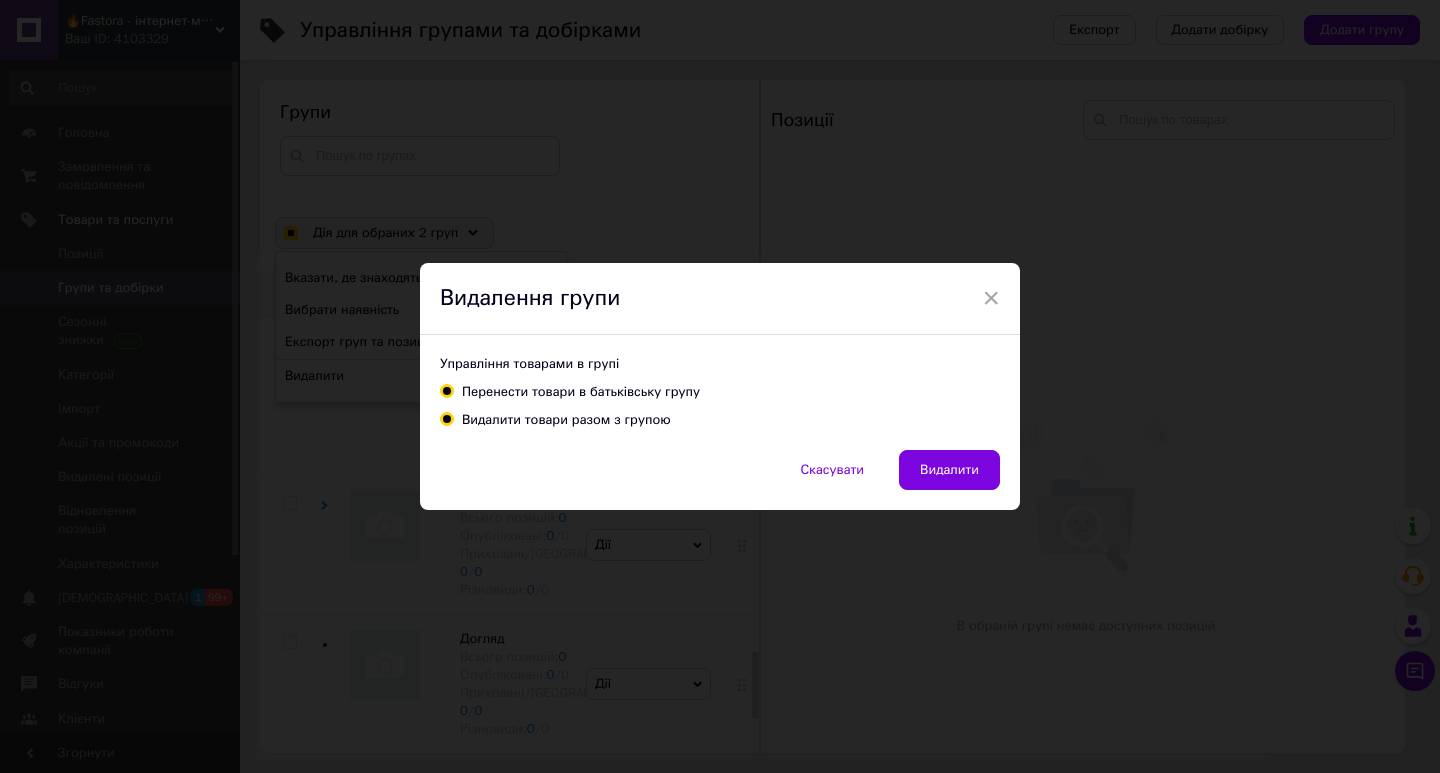 radio on "true" 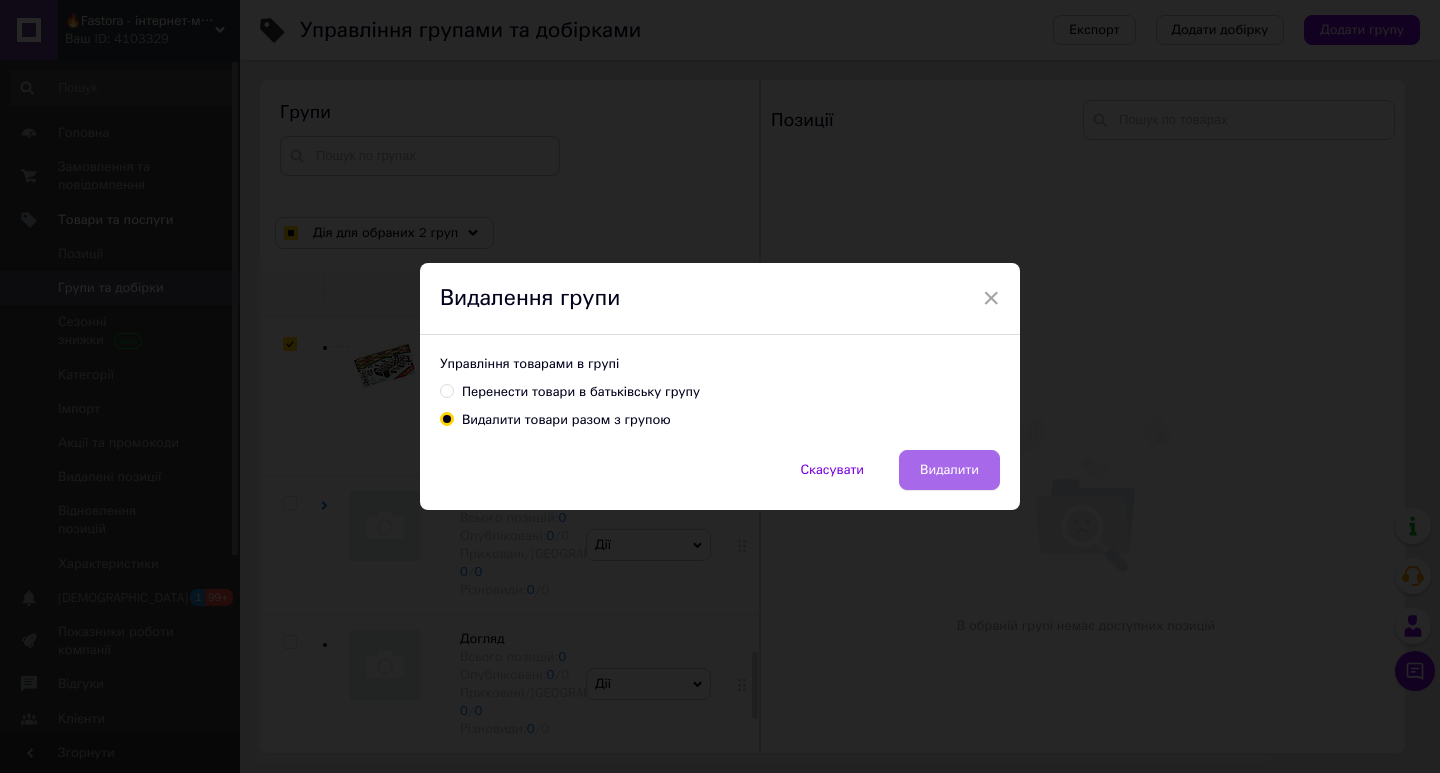 click on "Видалити" at bounding box center [949, 470] 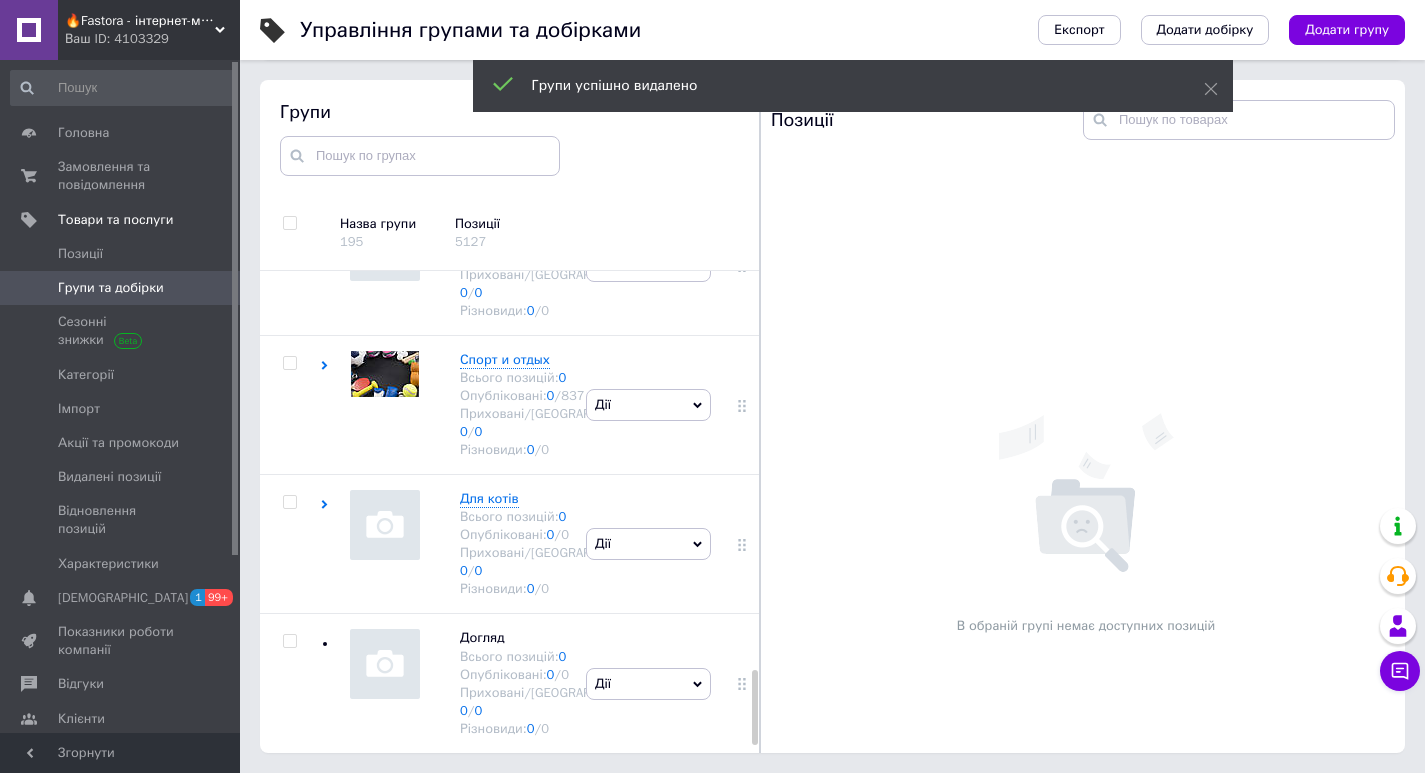 scroll, scrollTop: 2598, scrollLeft: 0, axis: vertical 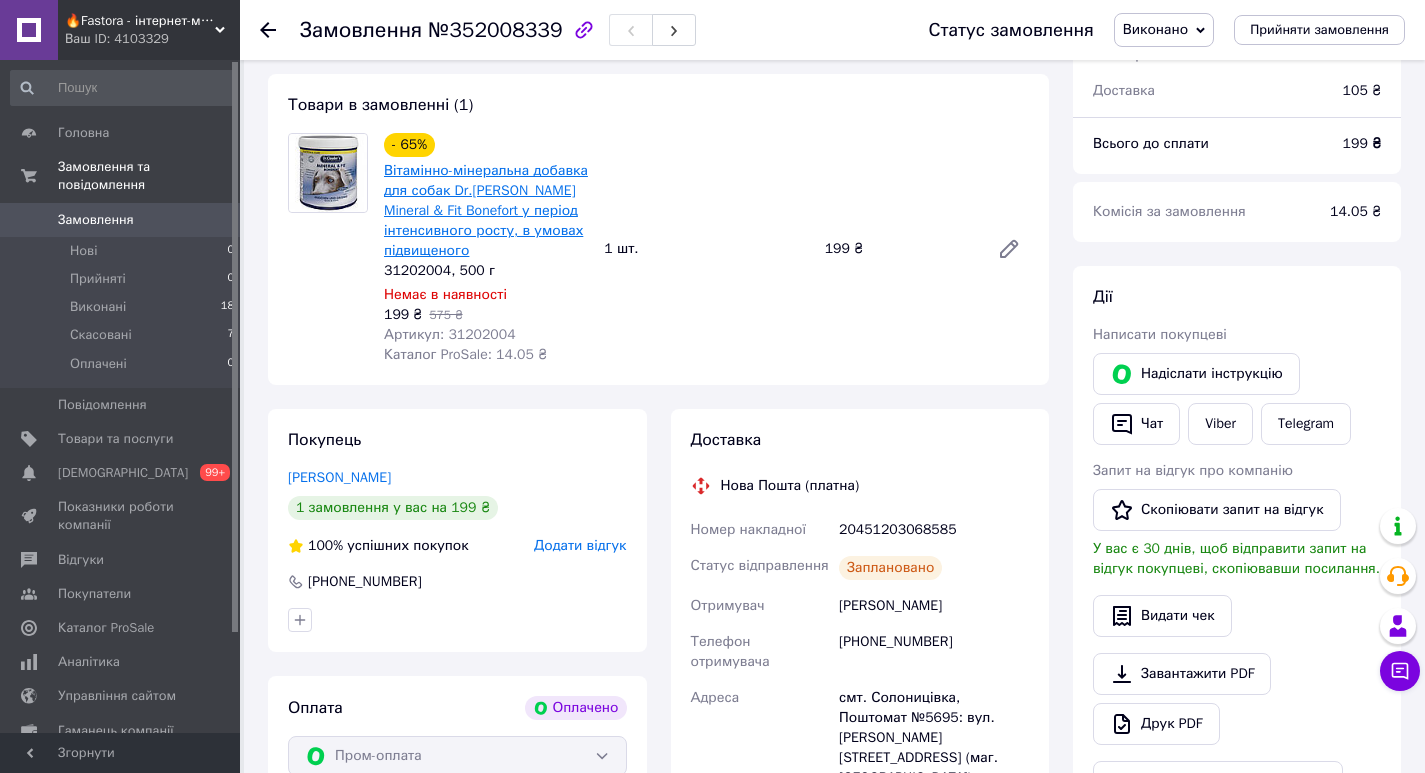 click on "Вітамінно-мінеральна добавка для собак Dr.[PERSON_NAME] Mineral & Fit Bonefort у період інтенсивного росту, в умовах підвищеного" at bounding box center [486, 210] 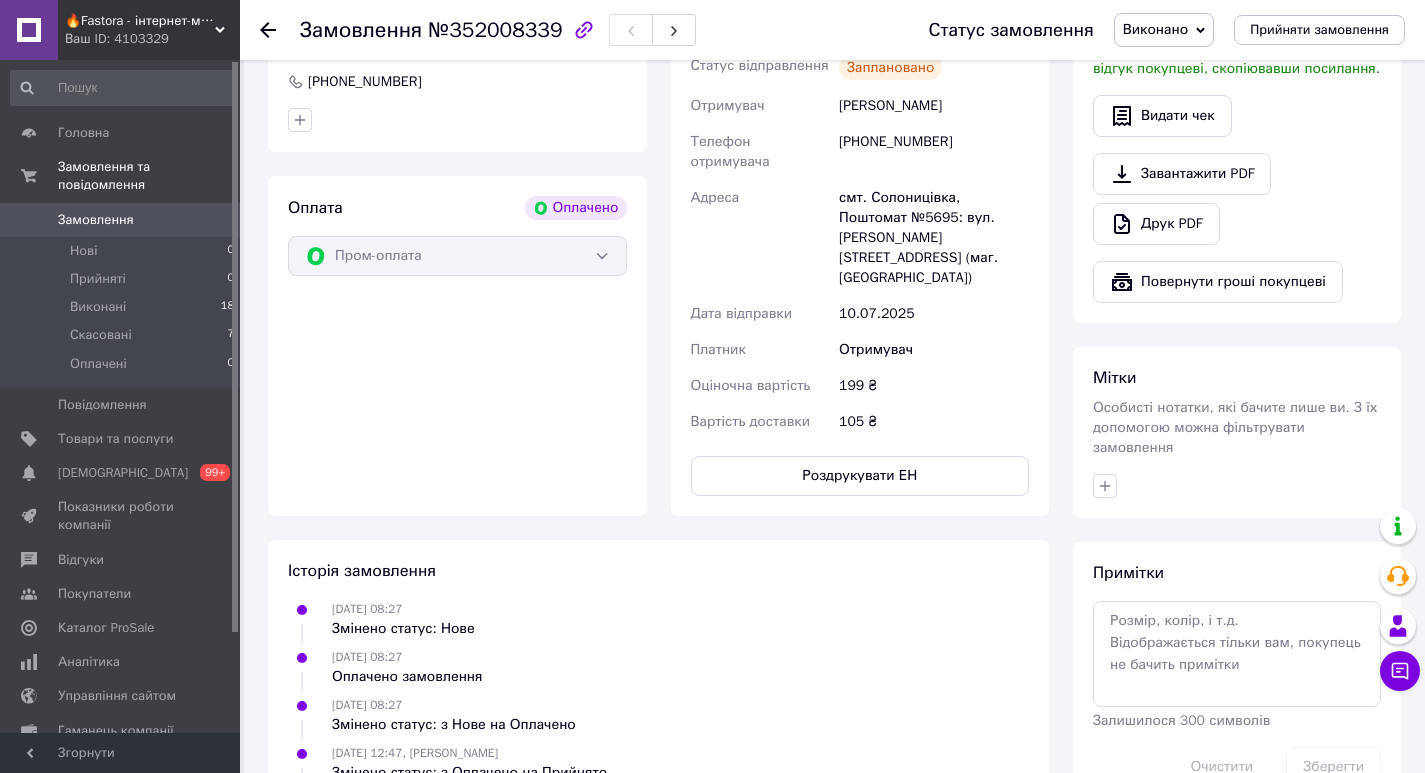 scroll, scrollTop: 1400, scrollLeft: 0, axis: vertical 